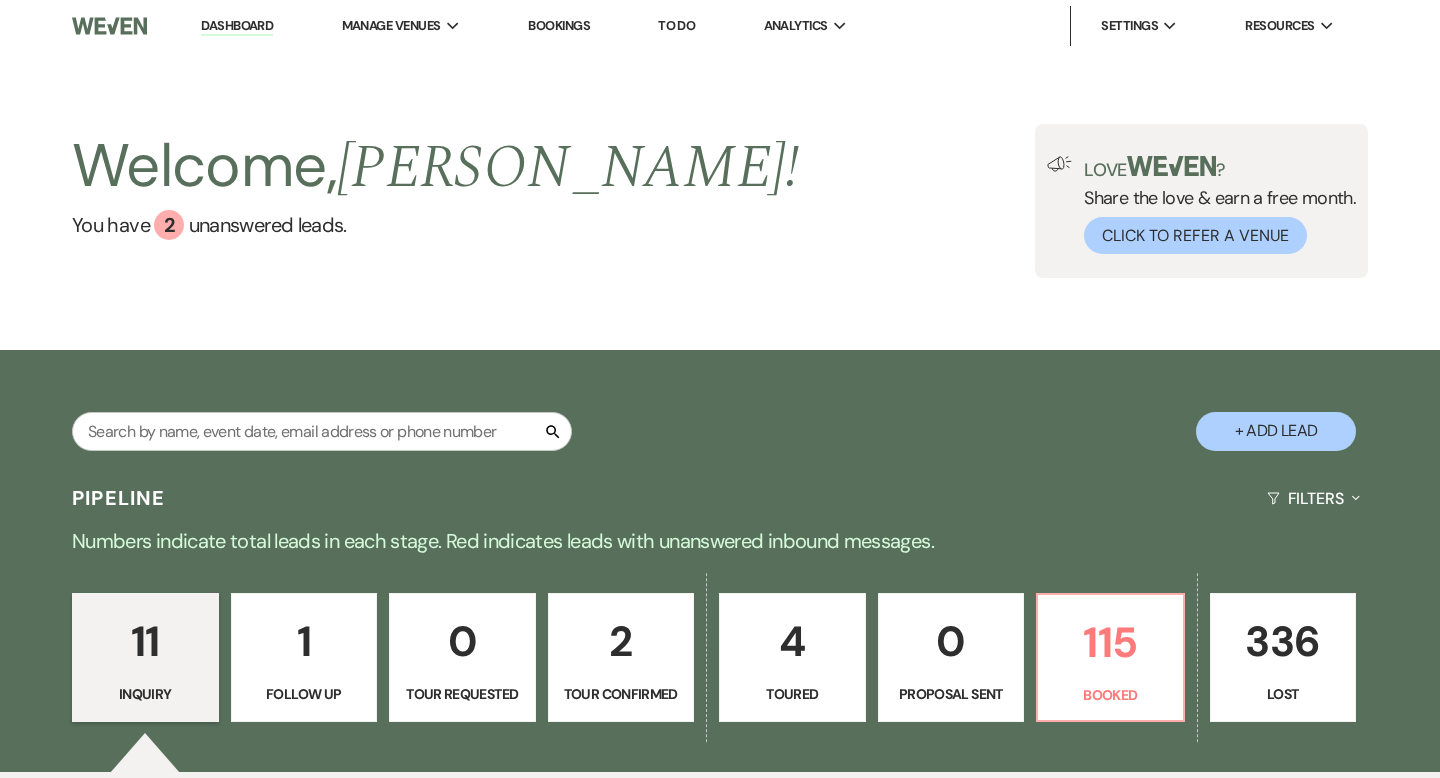 scroll, scrollTop: 383, scrollLeft: 0, axis: vertical 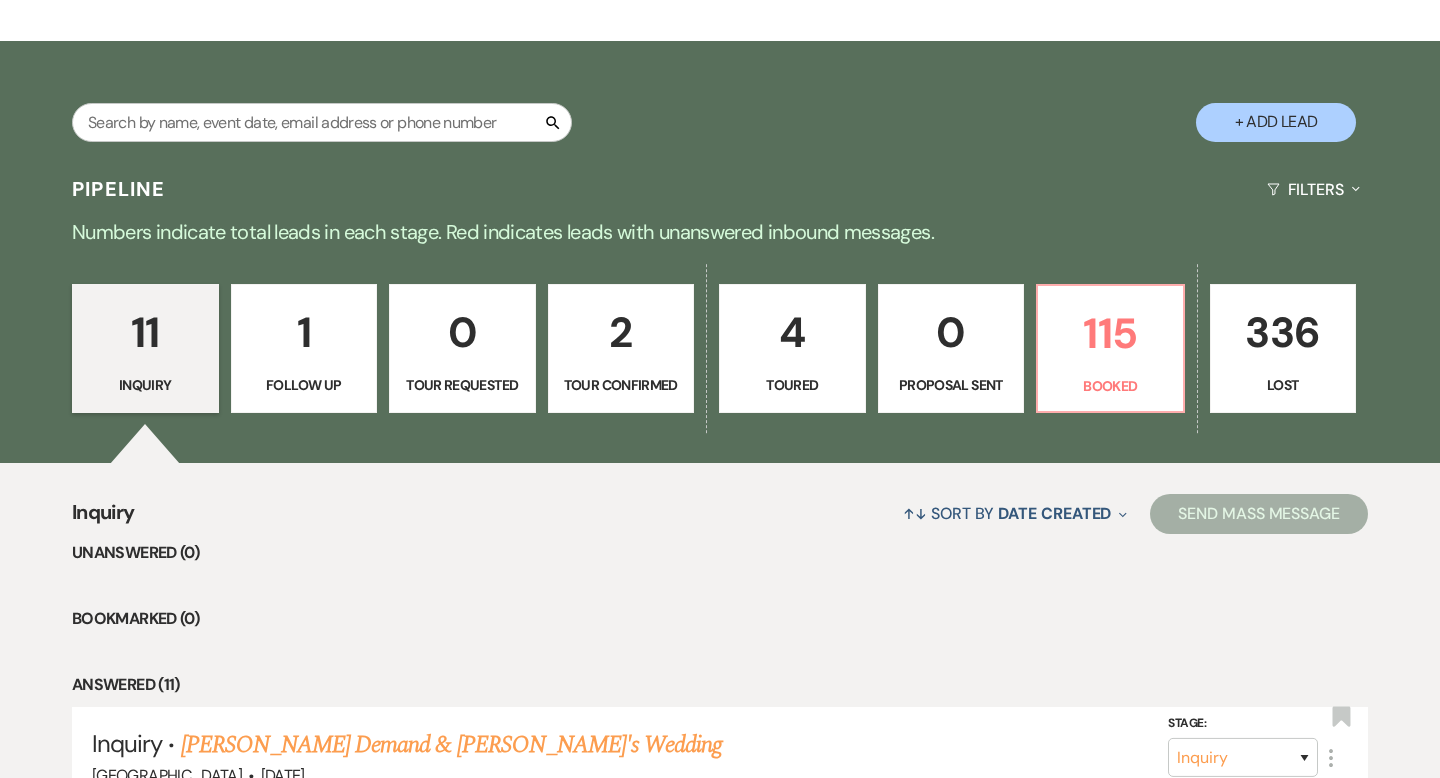 click on "4" at bounding box center (792, 332) 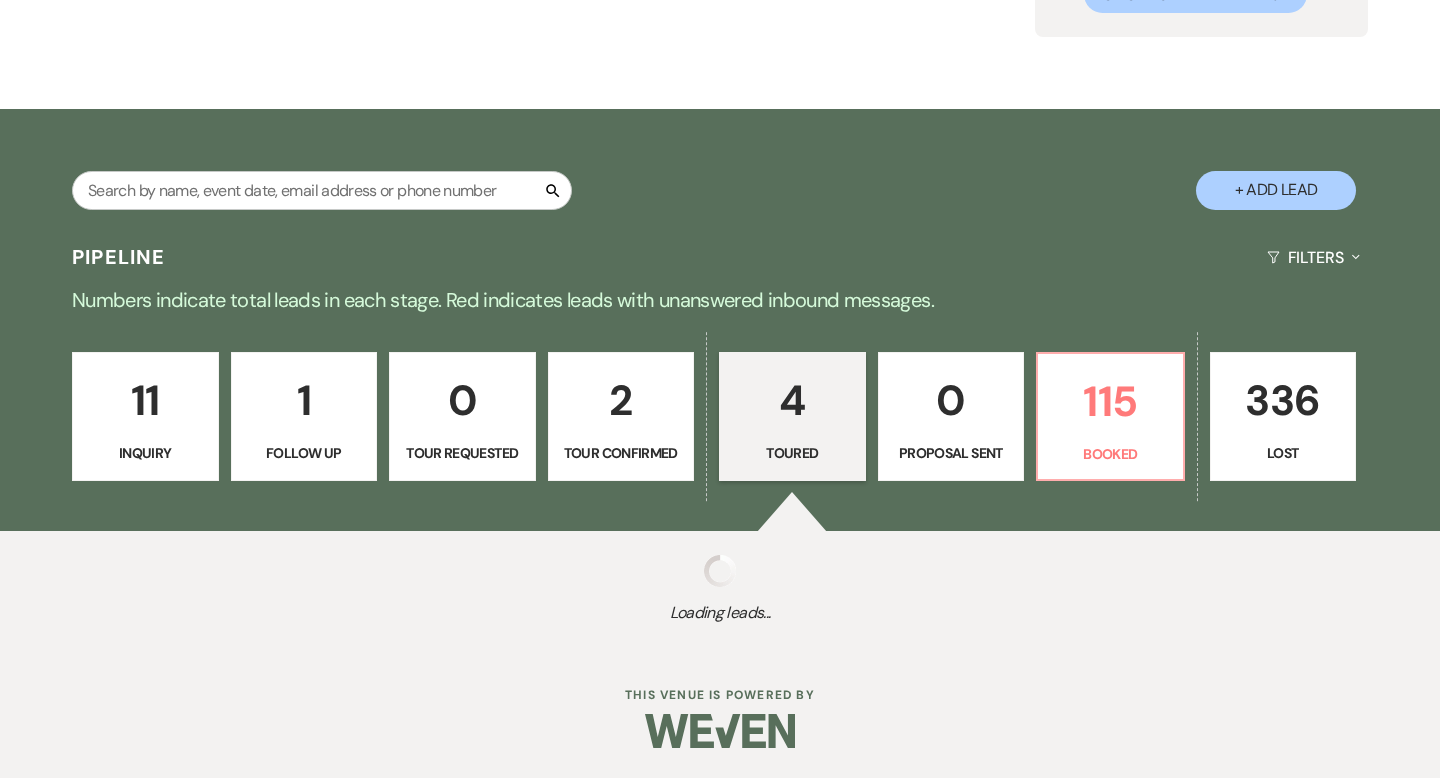 select on "5" 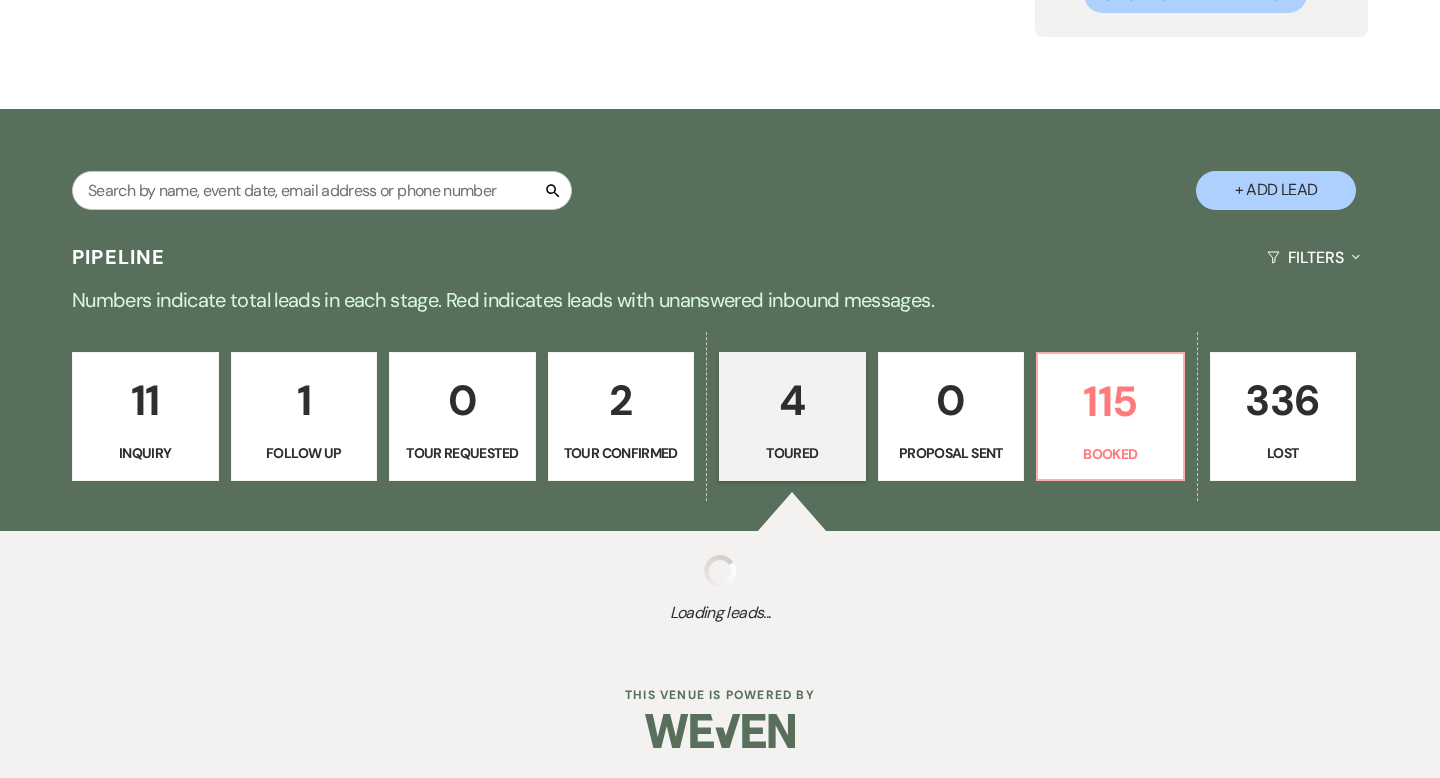 select on "5" 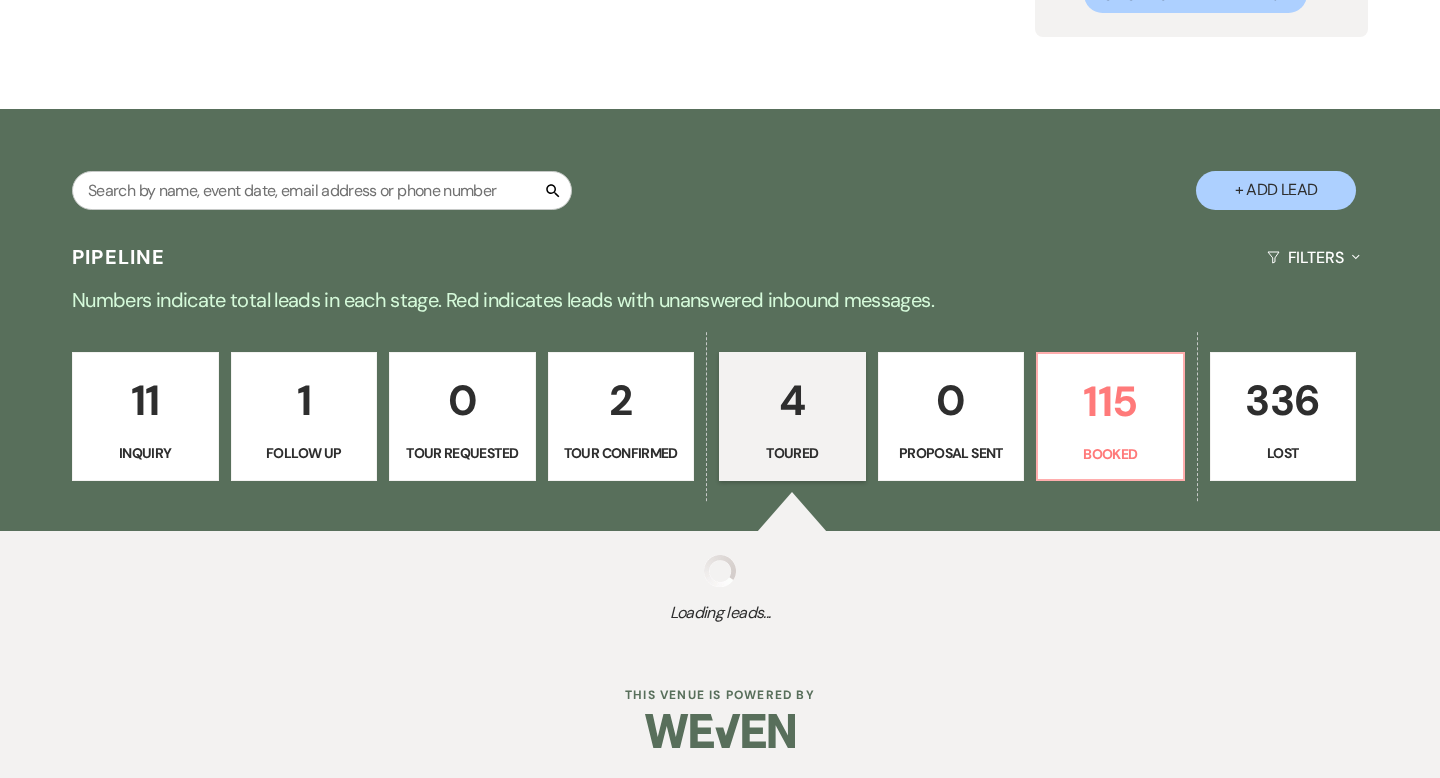 select on "5" 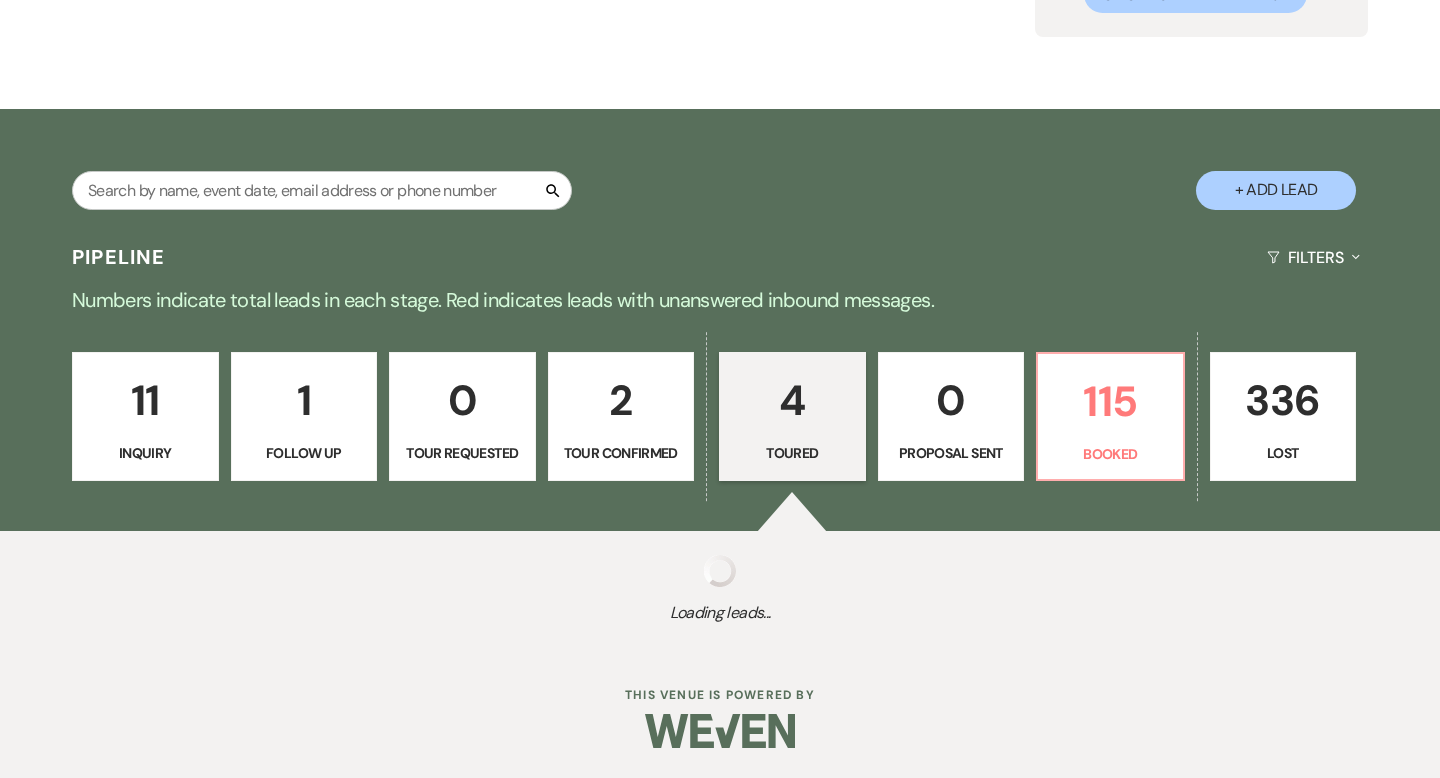 select on "5" 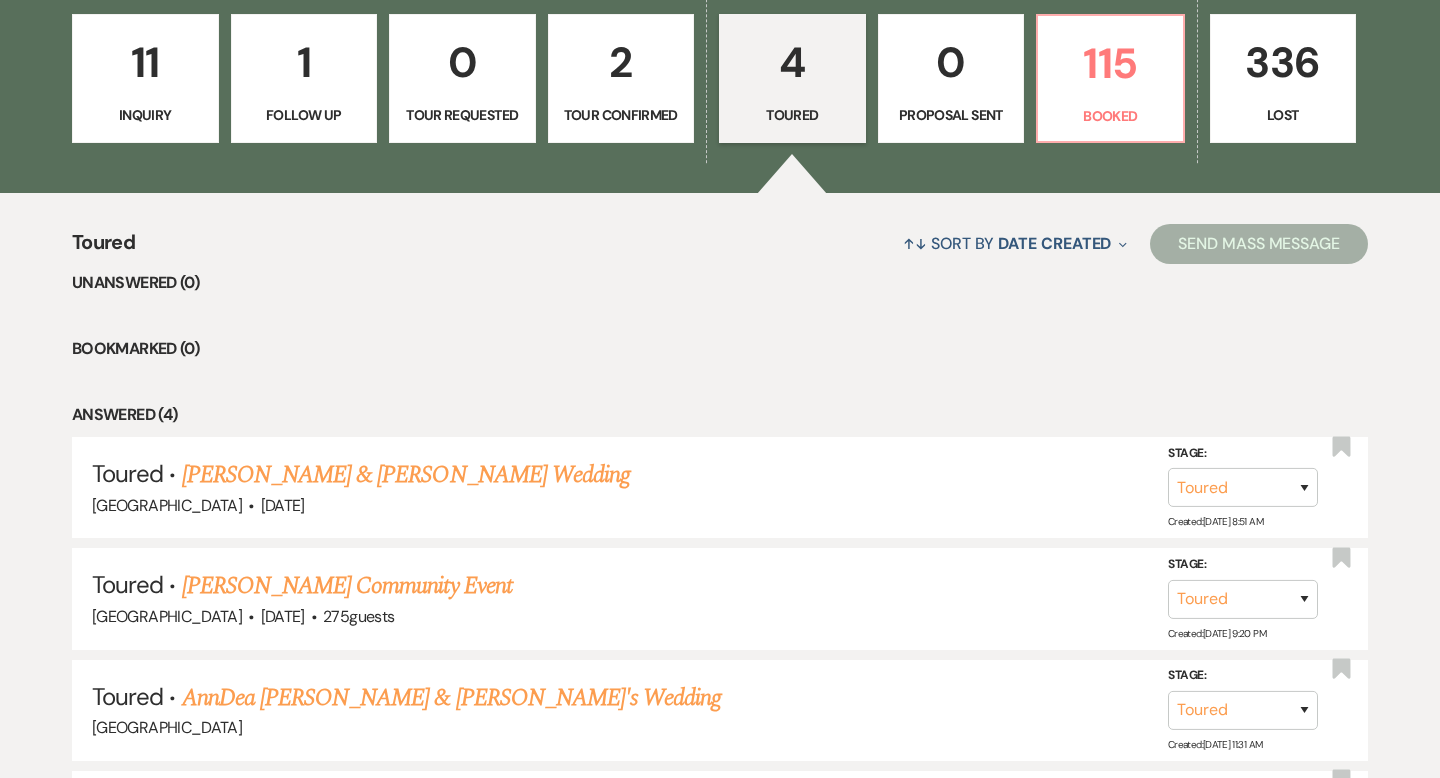 scroll, scrollTop: 606, scrollLeft: 0, axis: vertical 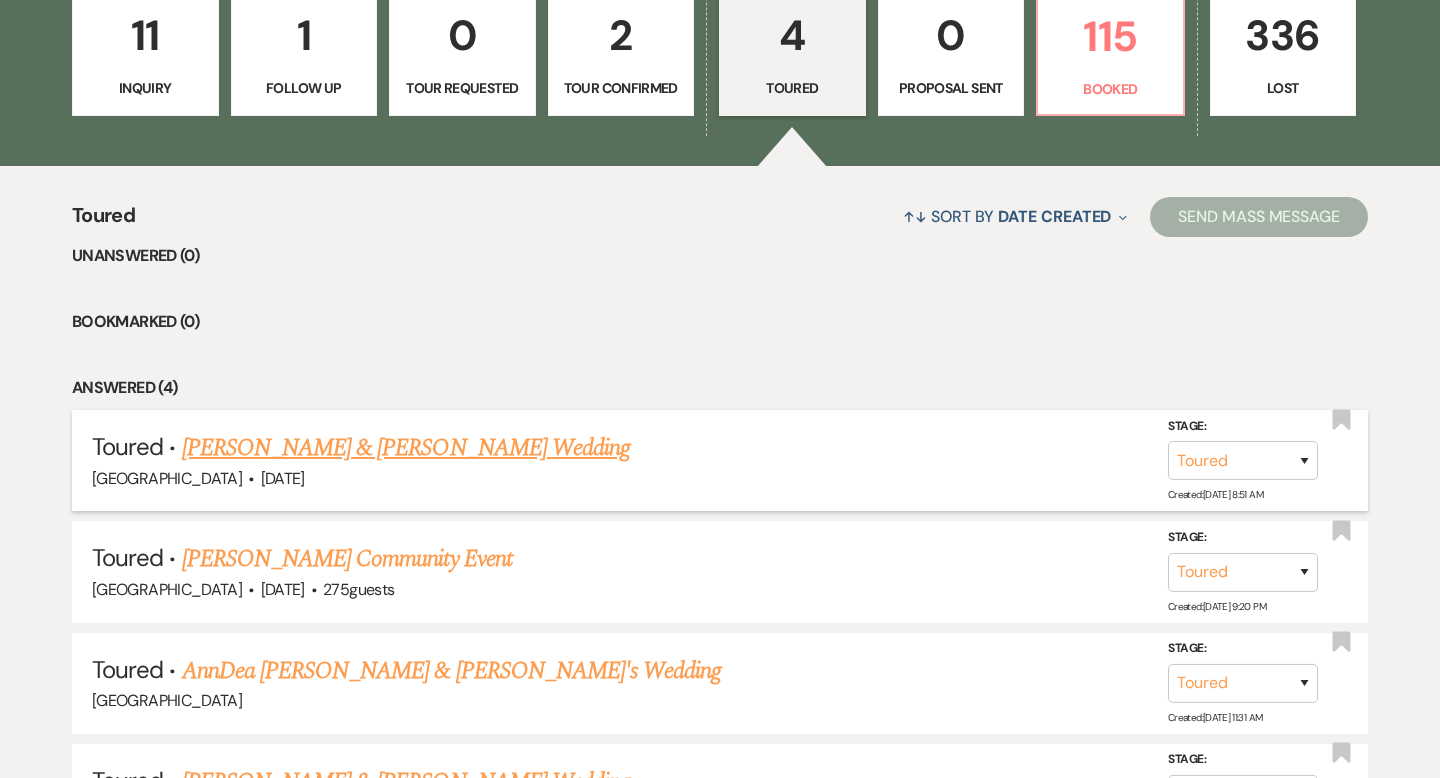 click on "Cole Dather & Michalee Globke's Wedding" at bounding box center [406, 448] 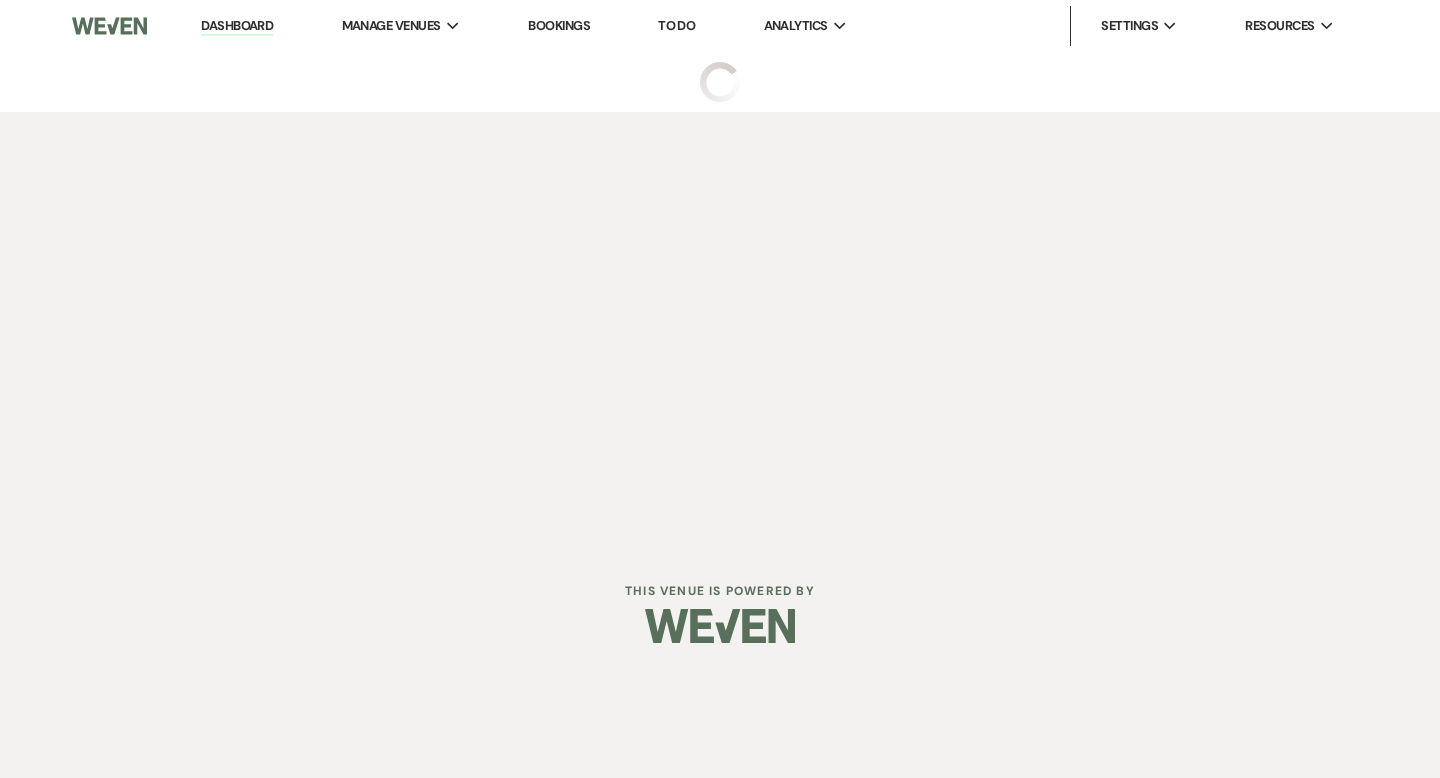 select on "5" 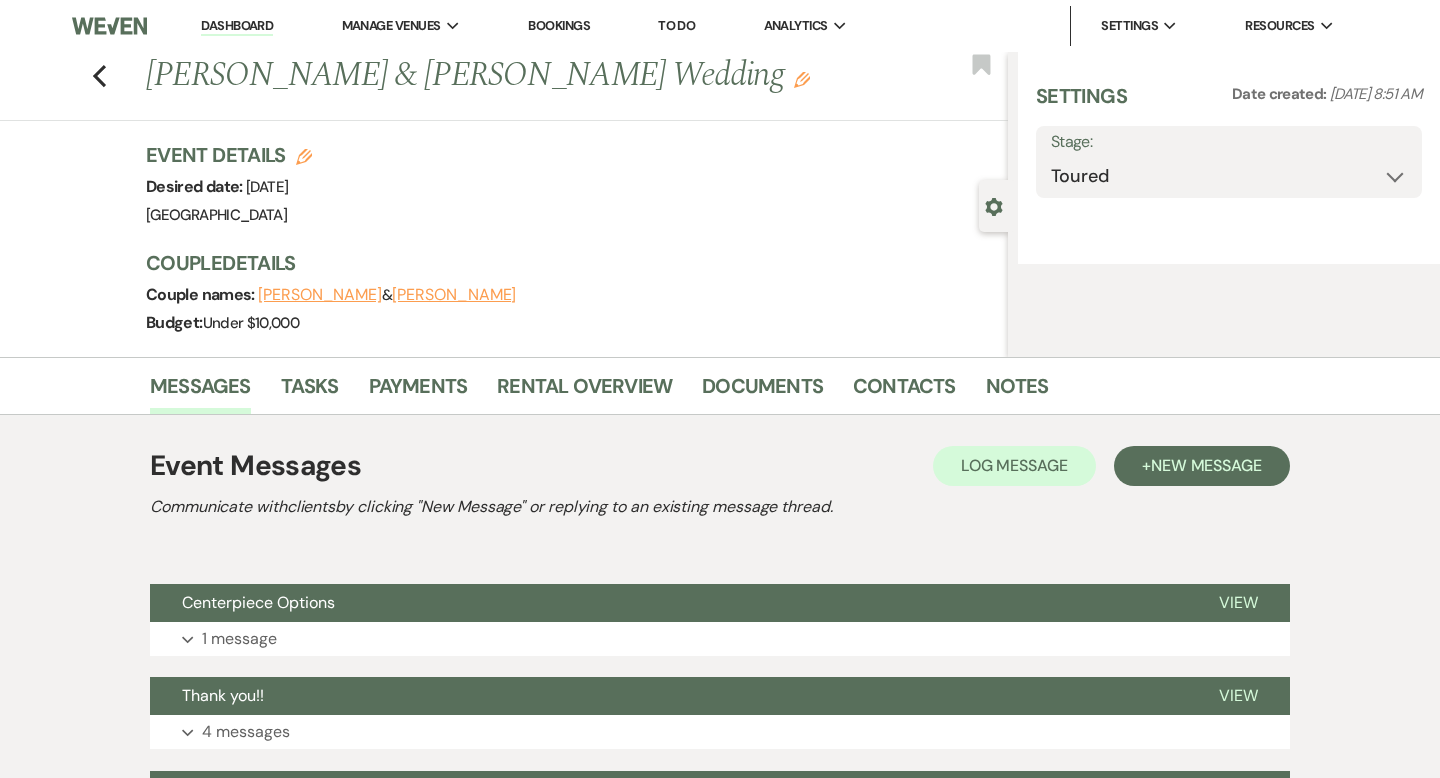 select on "5" 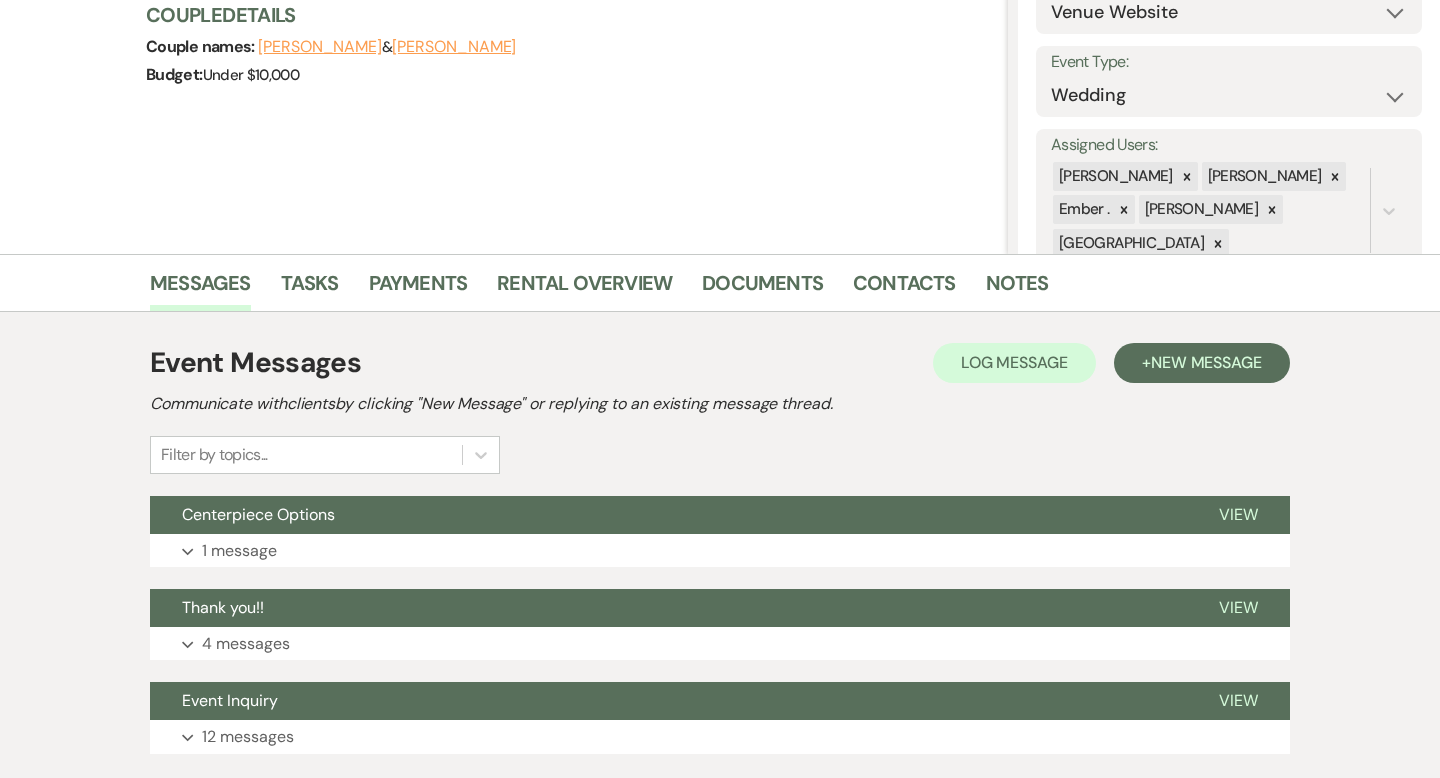 scroll, scrollTop: 255, scrollLeft: 0, axis: vertical 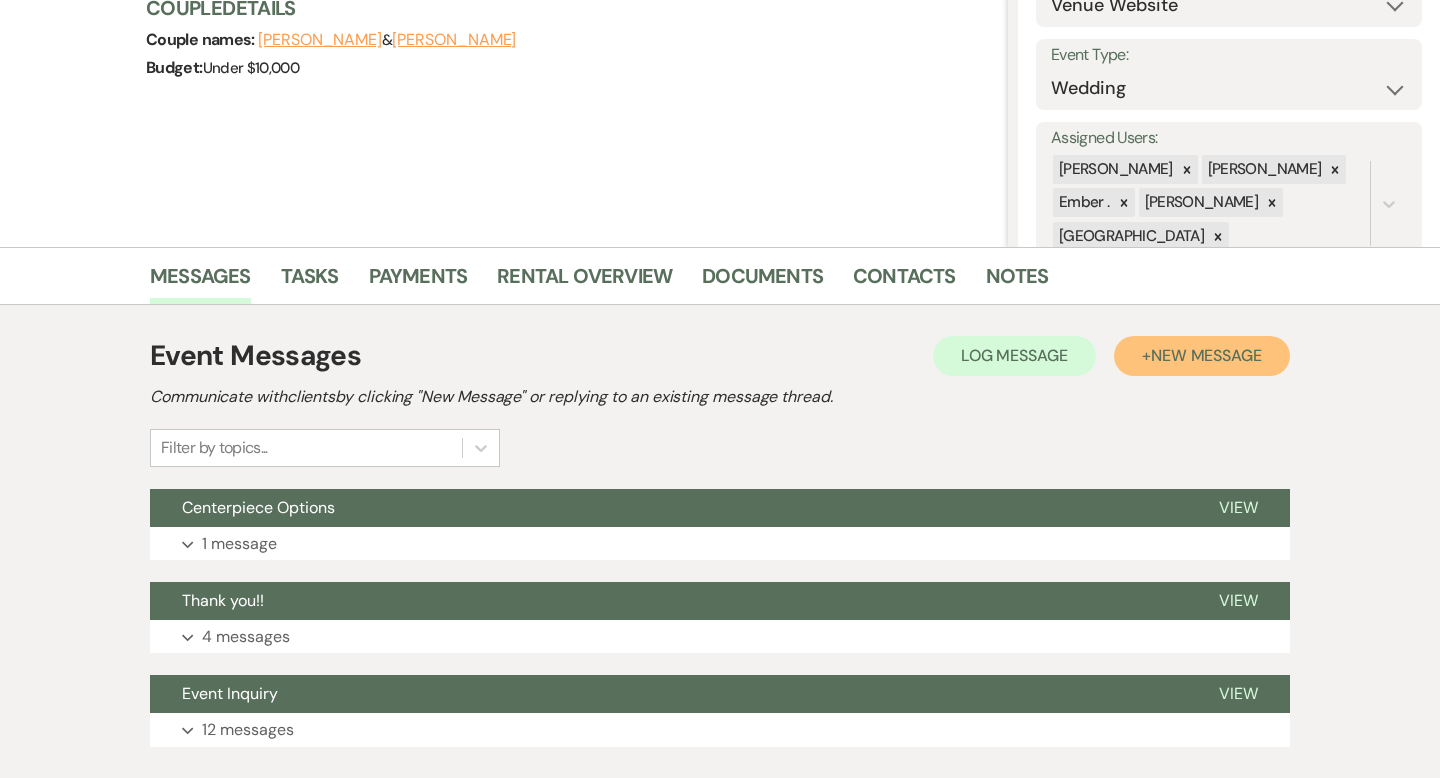click on "New Message" at bounding box center (1206, 355) 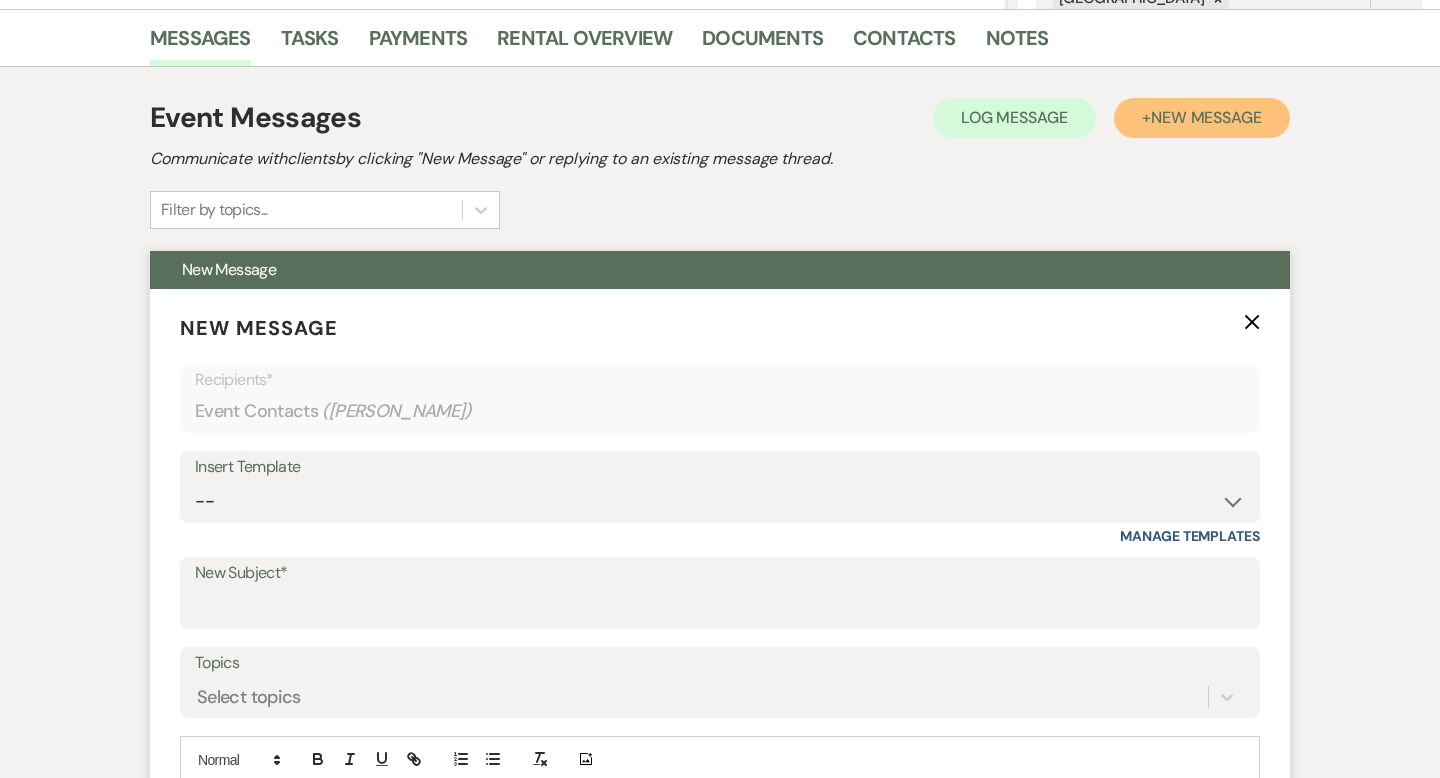 scroll, scrollTop: 511, scrollLeft: 0, axis: vertical 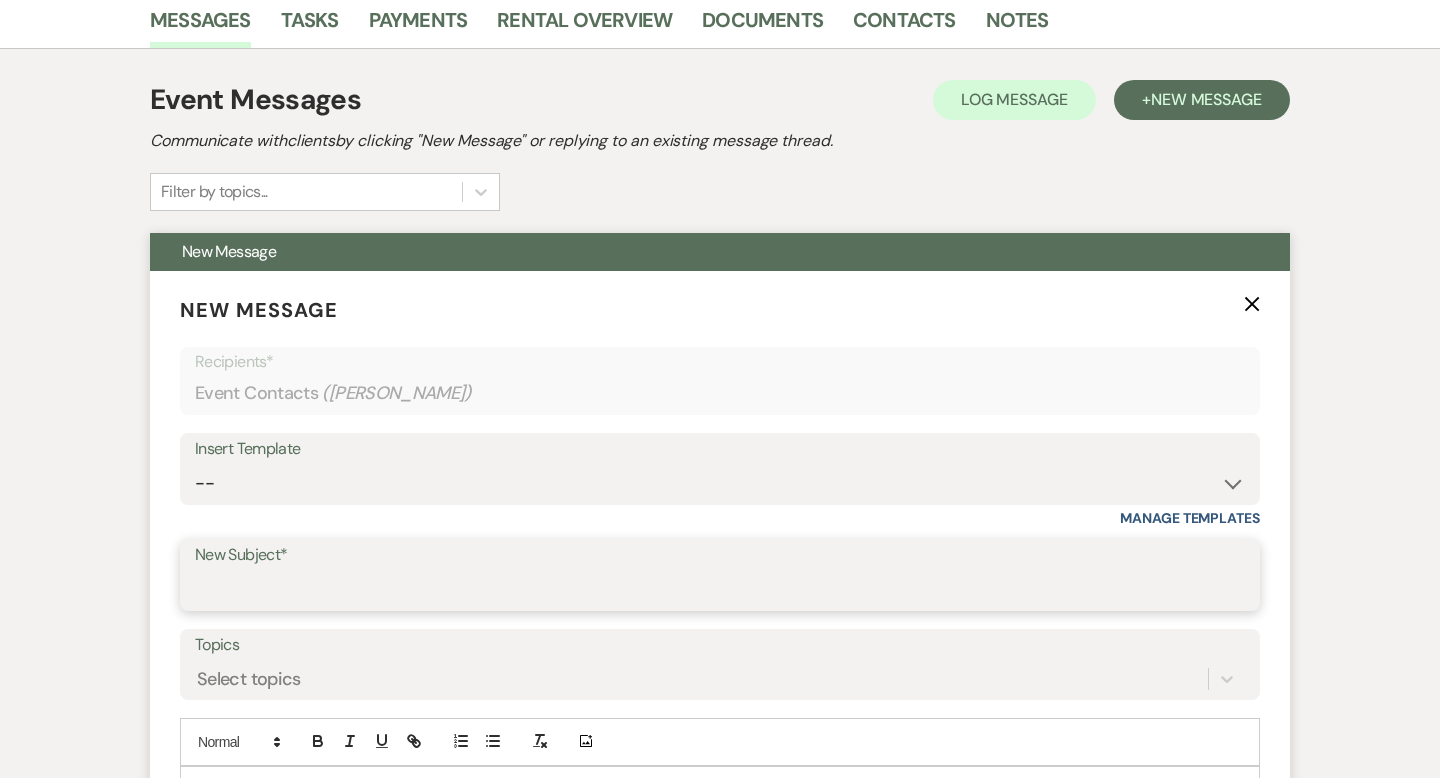 click on "New Subject*" at bounding box center [720, 589] 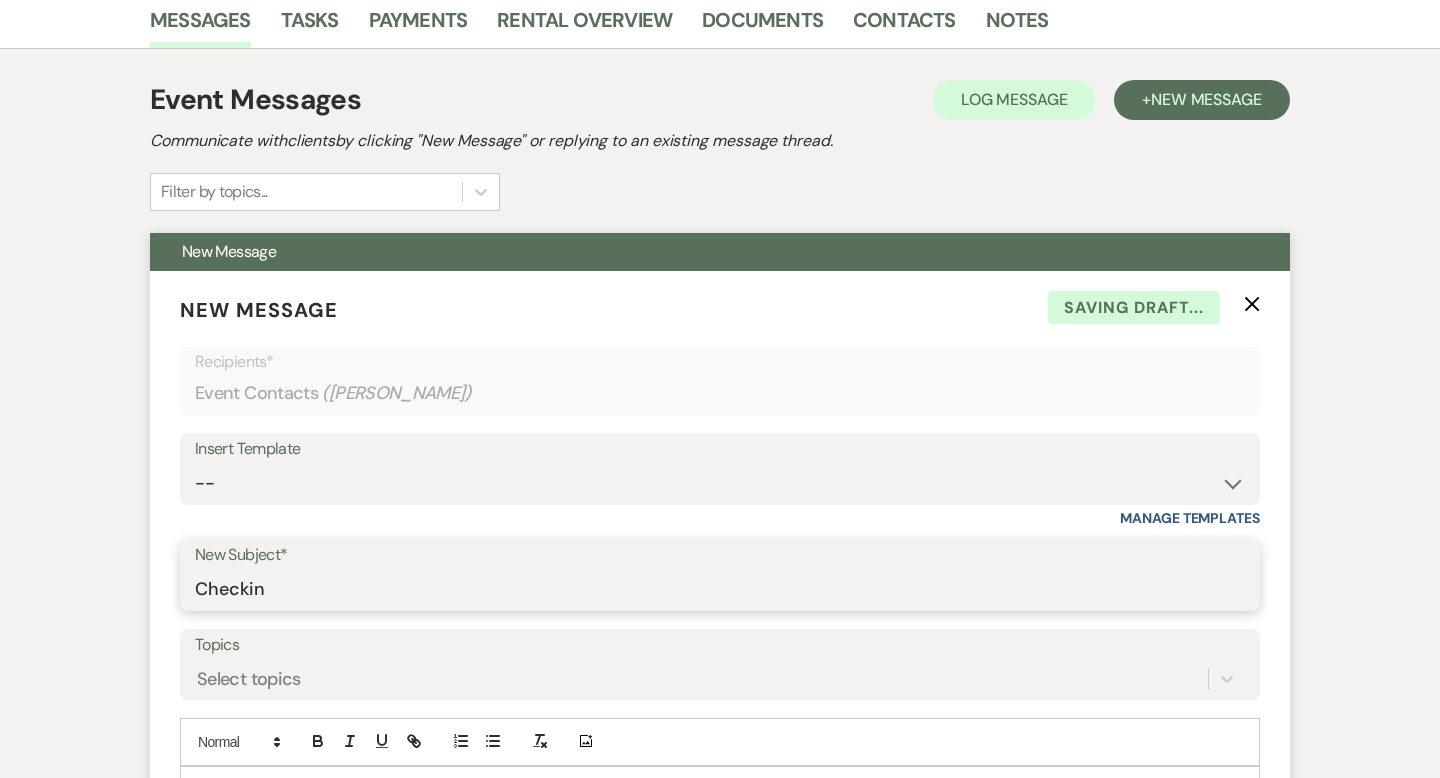 type on "Checking in!" 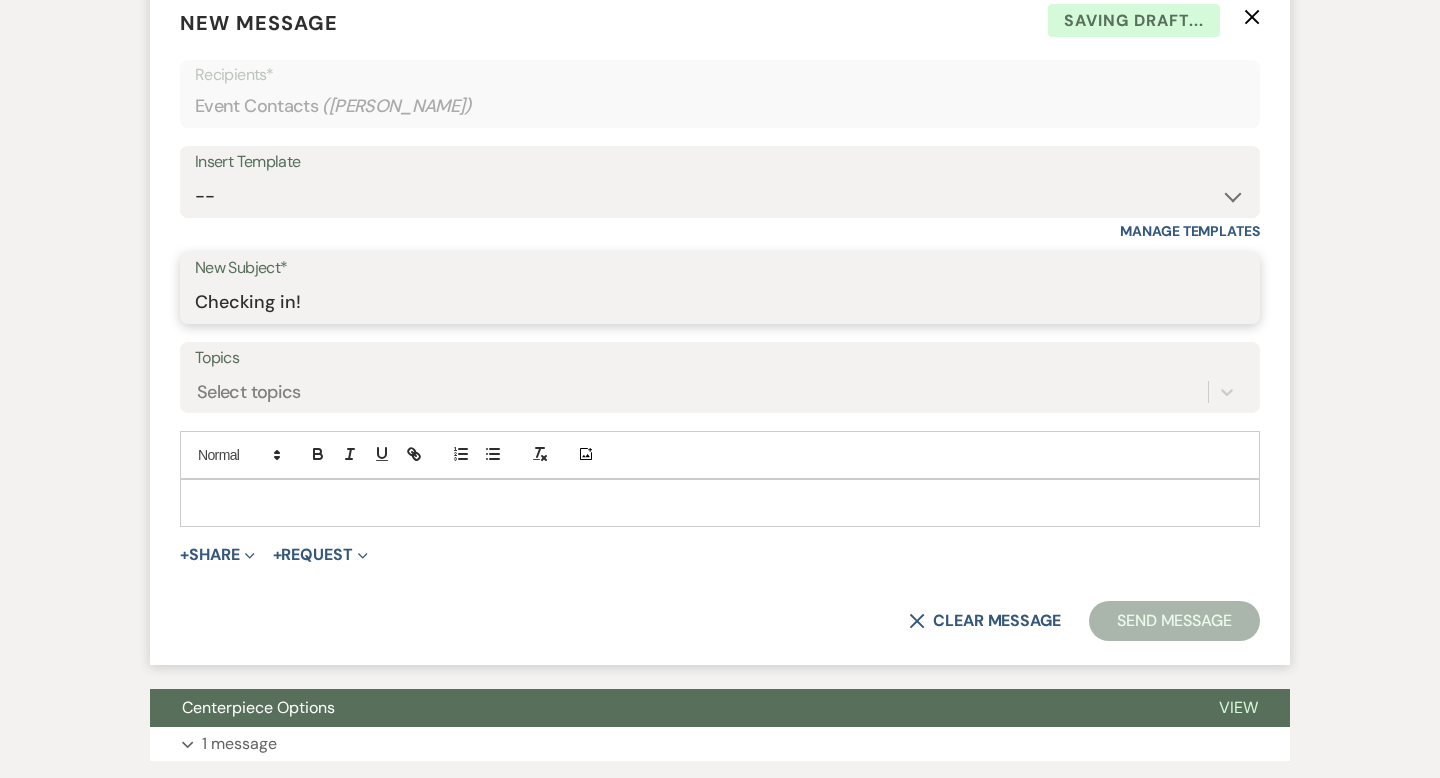 scroll, scrollTop: 820, scrollLeft: 0, axis: vertical 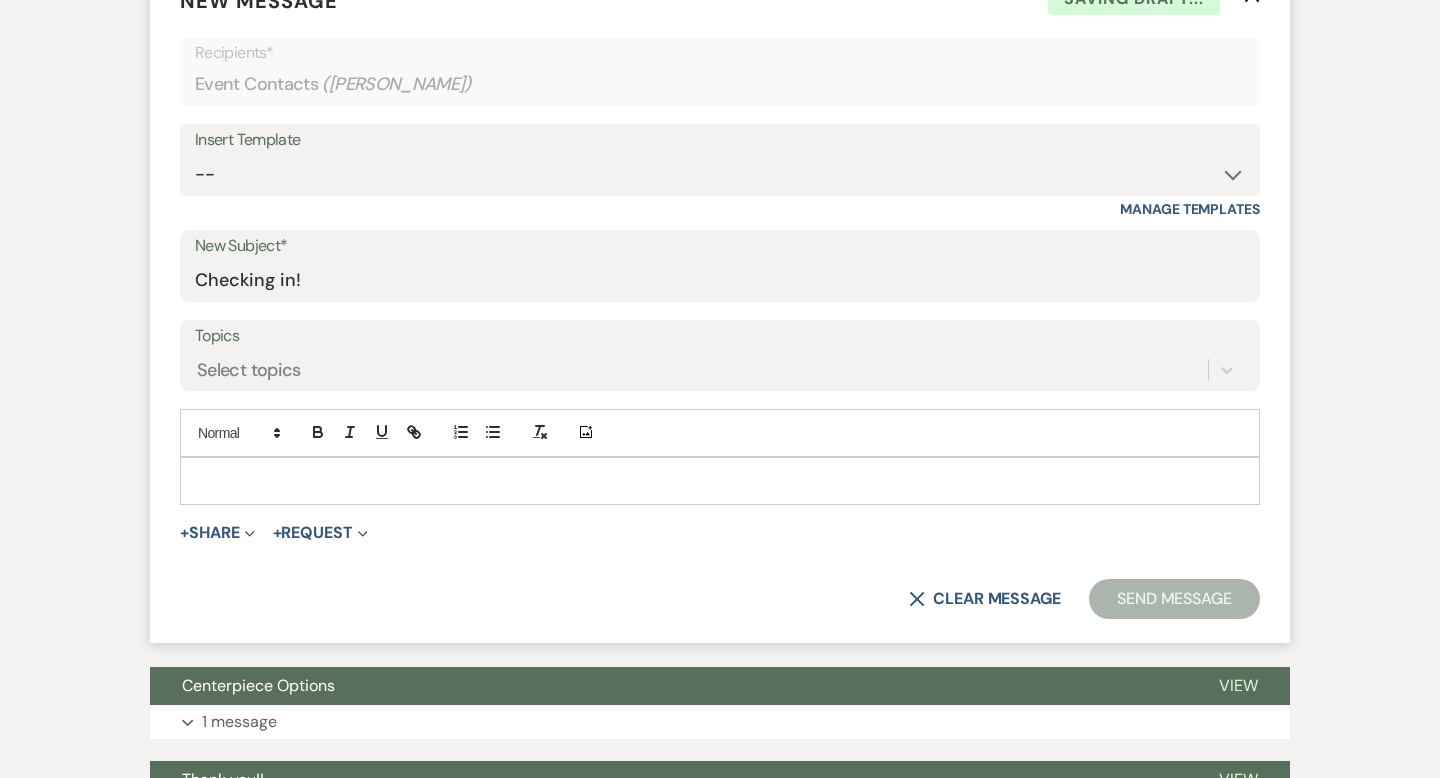 click at bounding box center (720, 481) 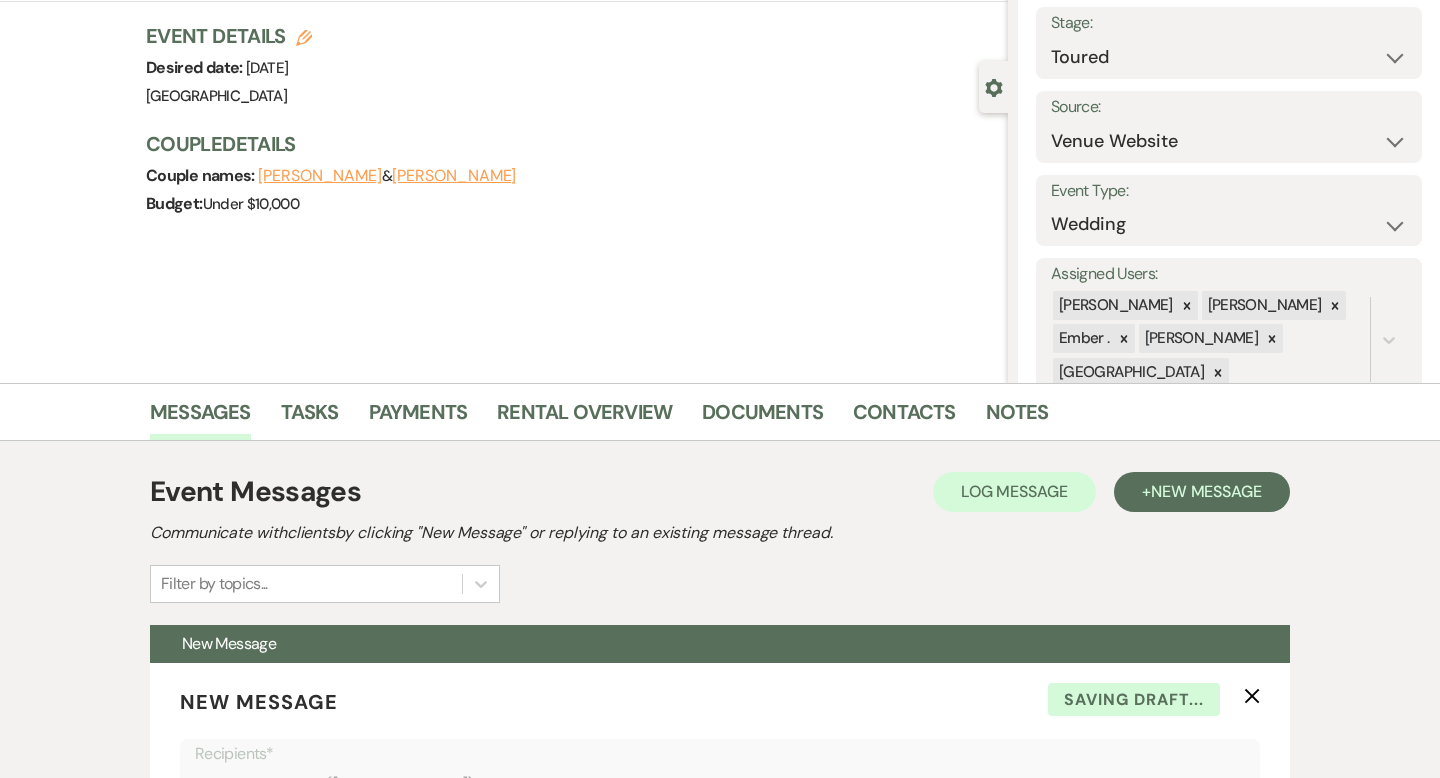scroll, scrollTop: 113, scrollLeft: 0, axis: vertical 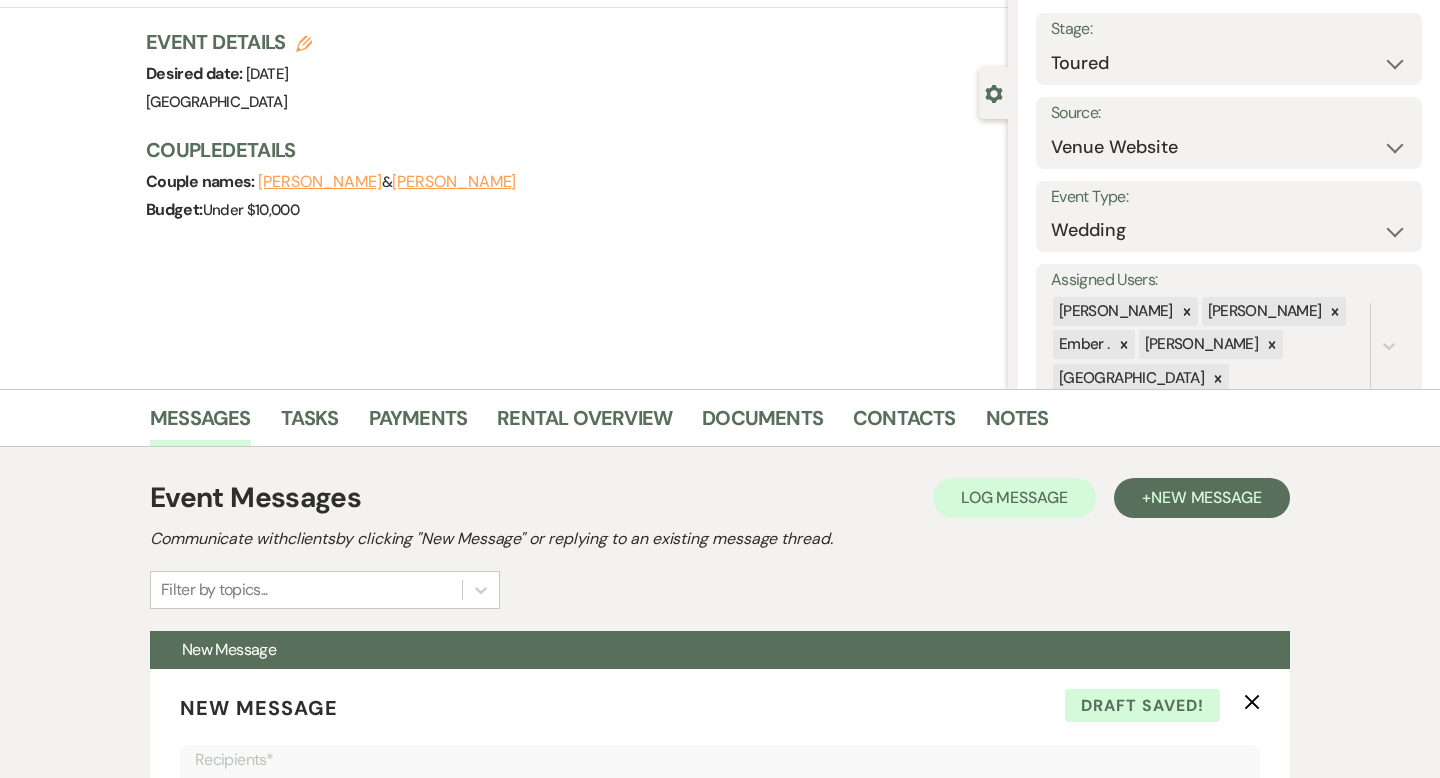 drag, startPoint x: 452, startPoint y: 69, endPoint x: 247, endPoint y: 73, distance: 205.03902 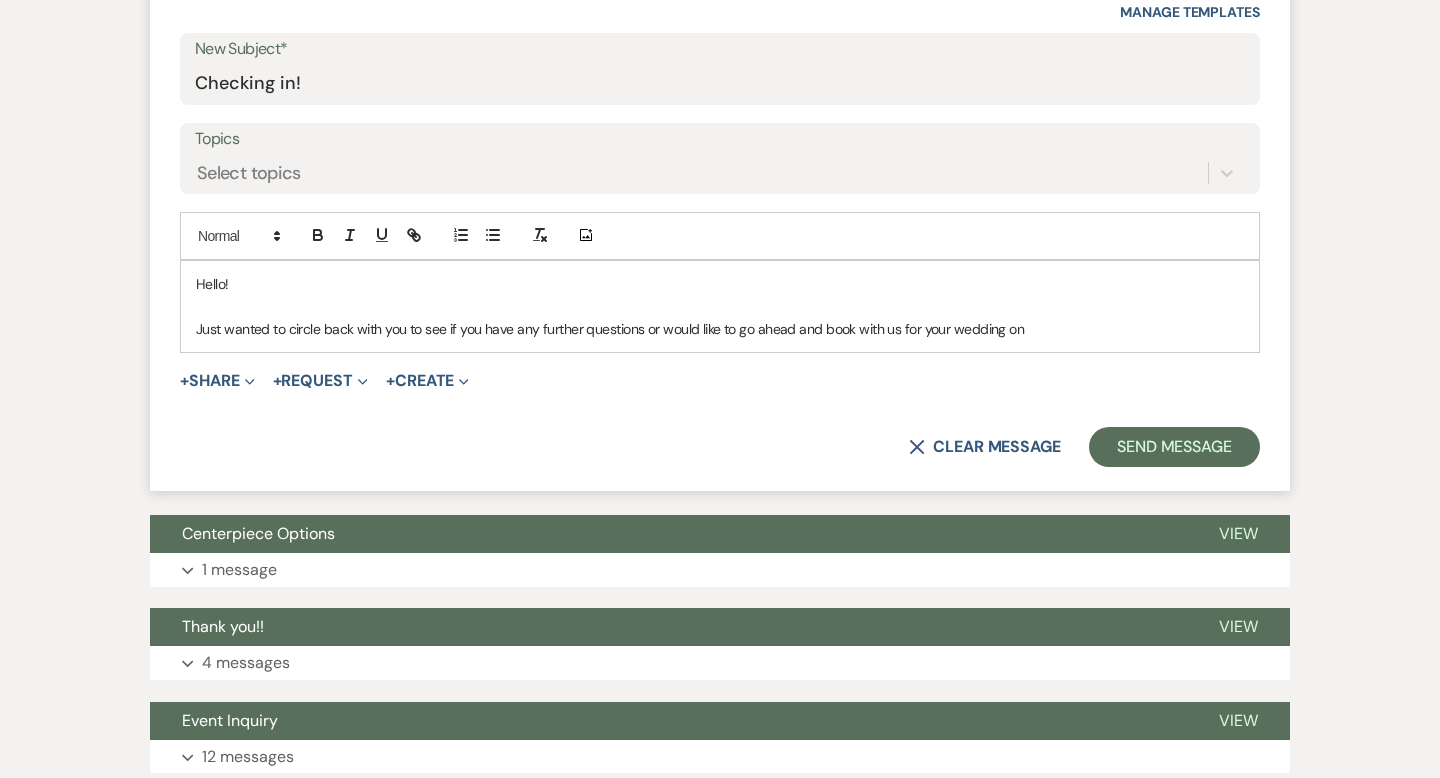 scroll, scrollTop: 1025, scrollLeft: 0, axis: vertical 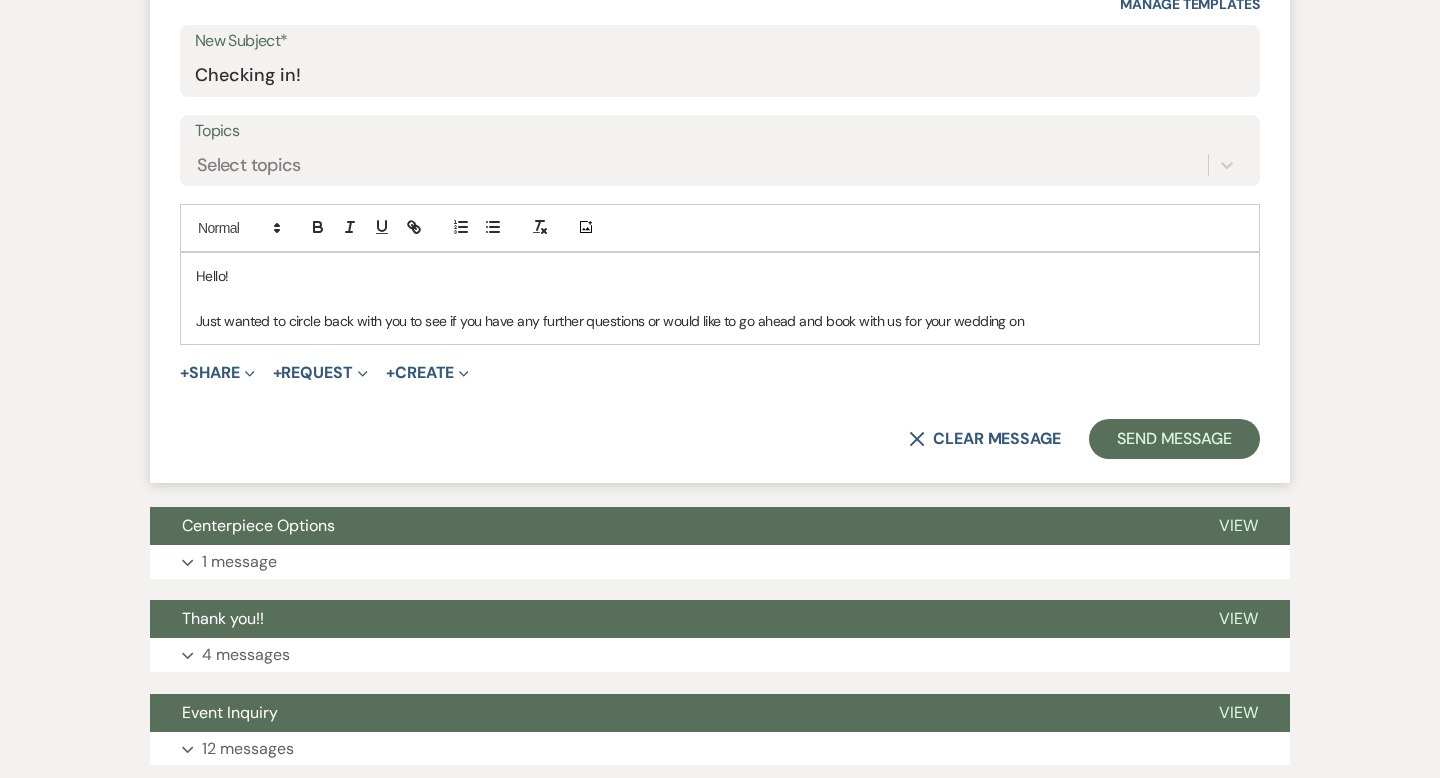 click on "Just wanted to circle back with you to see if you have any further questions or would like to go ahead and book with us for your wedding on" at bounding box center (720, 321) 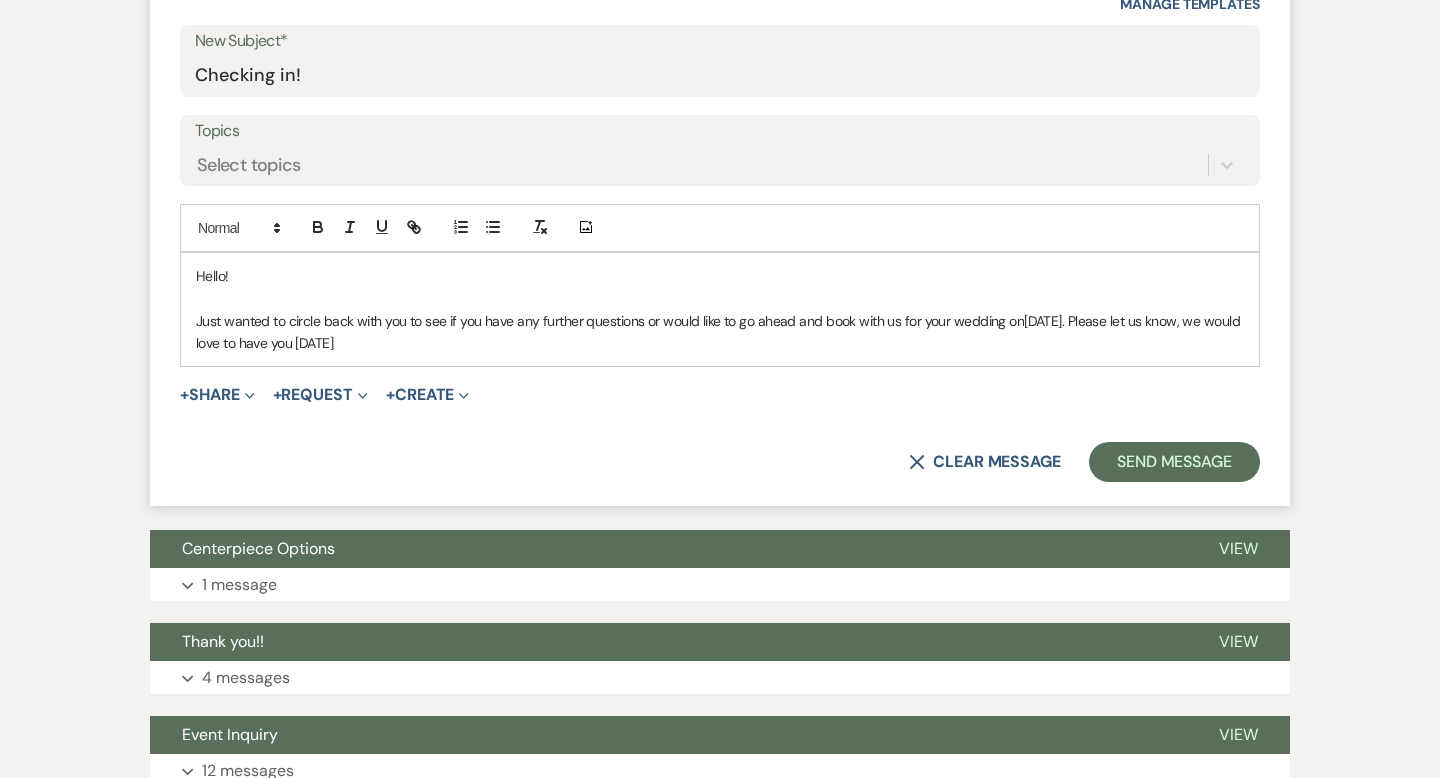 drag, startPoint x: 698, startPoint y: 346, endPoint x: 479, endPoint y: 346, distance: 219 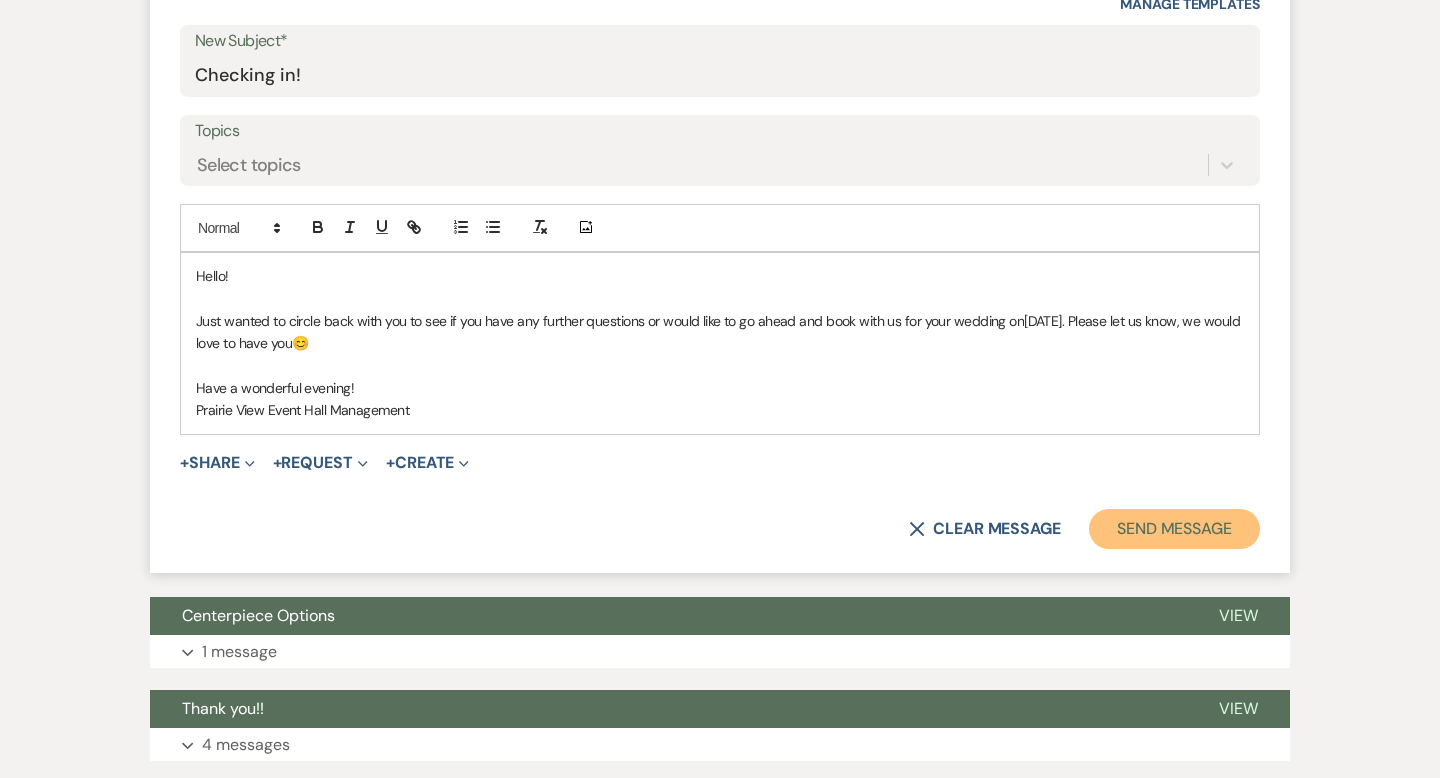 click on "Send Message" at bounding box center (1174, 529) 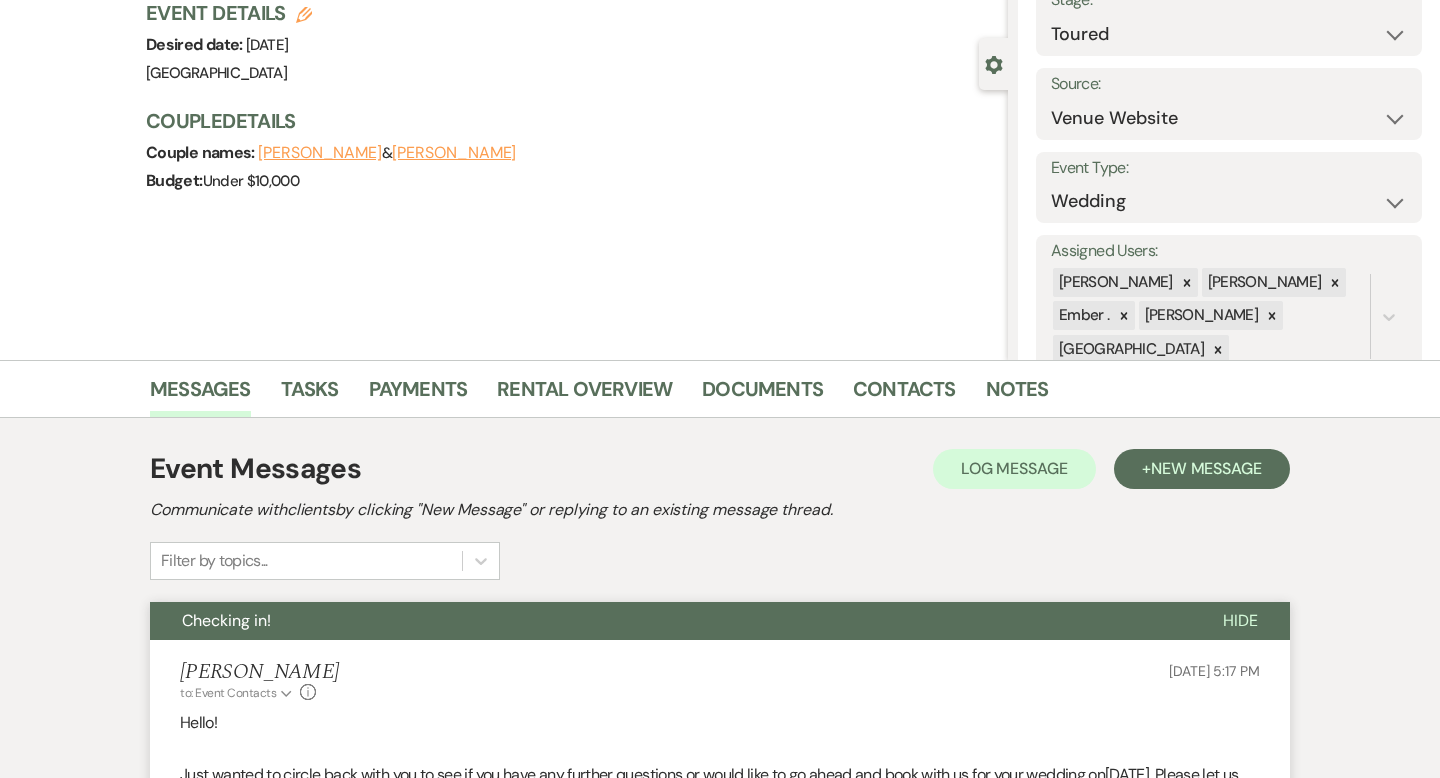 scroll, scrollTop: 0, scrollLeft: 0, axis: both 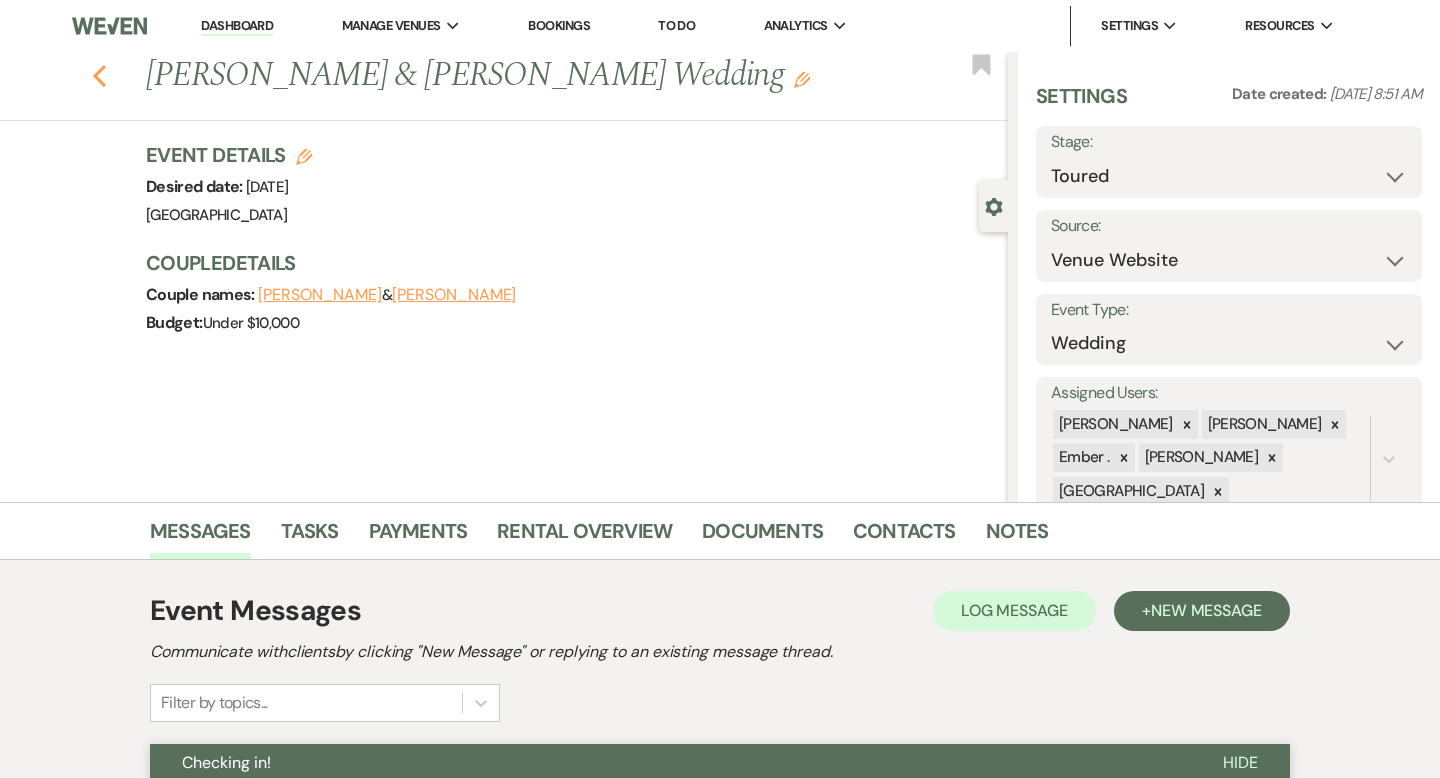 click 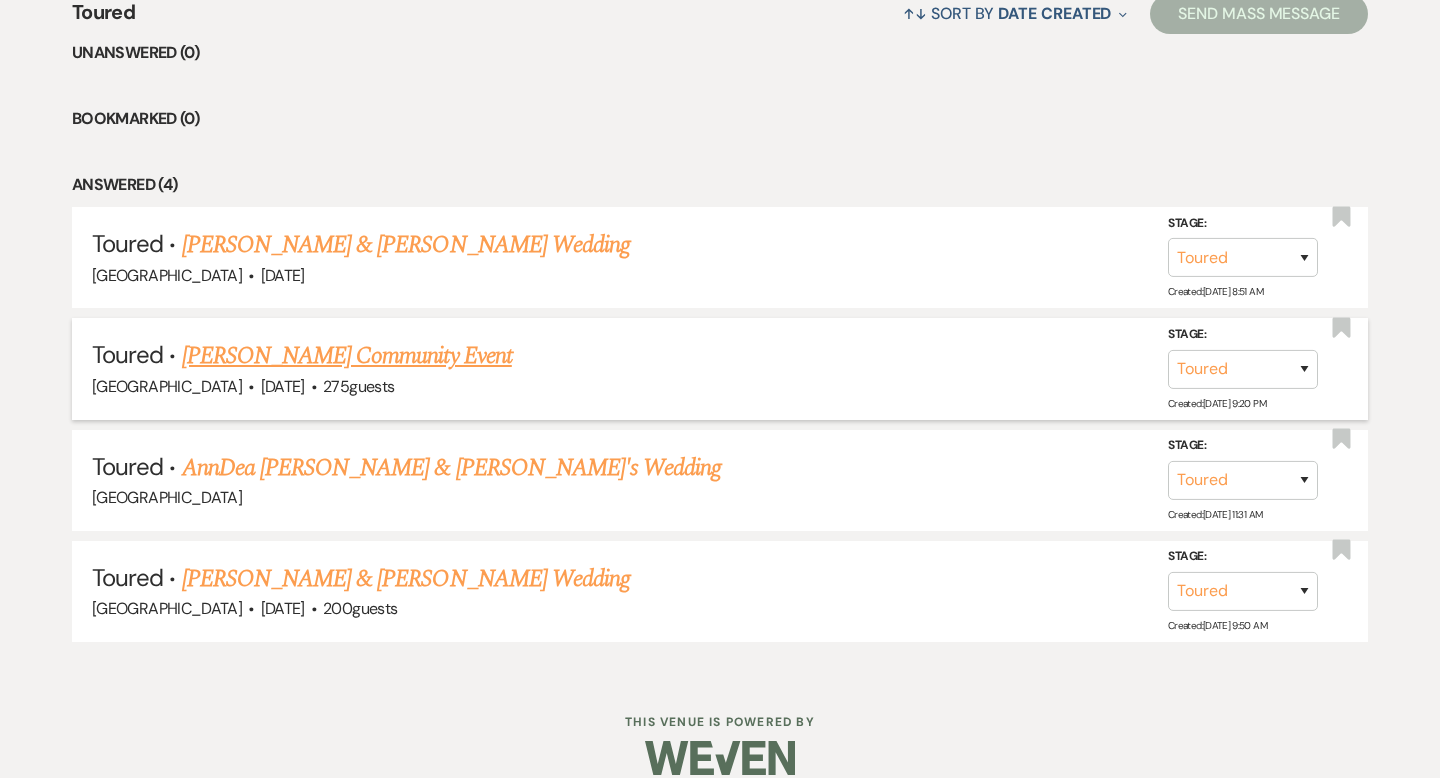 scroll, scrollTop: 816, scrollLeft: 0, axis: vertical 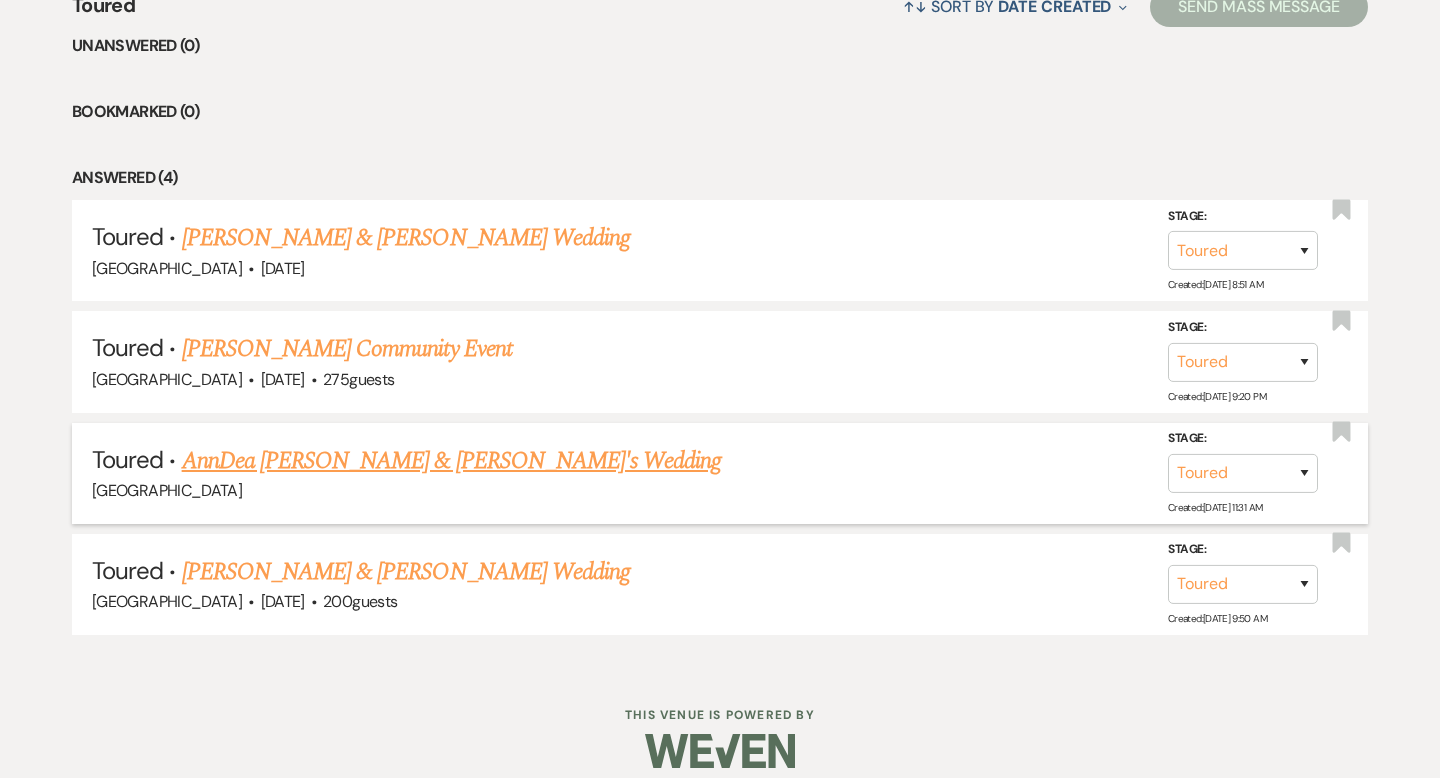 click on "AnnDea Boetger & Fiance's Wedding" at bounding box center (452, 461) 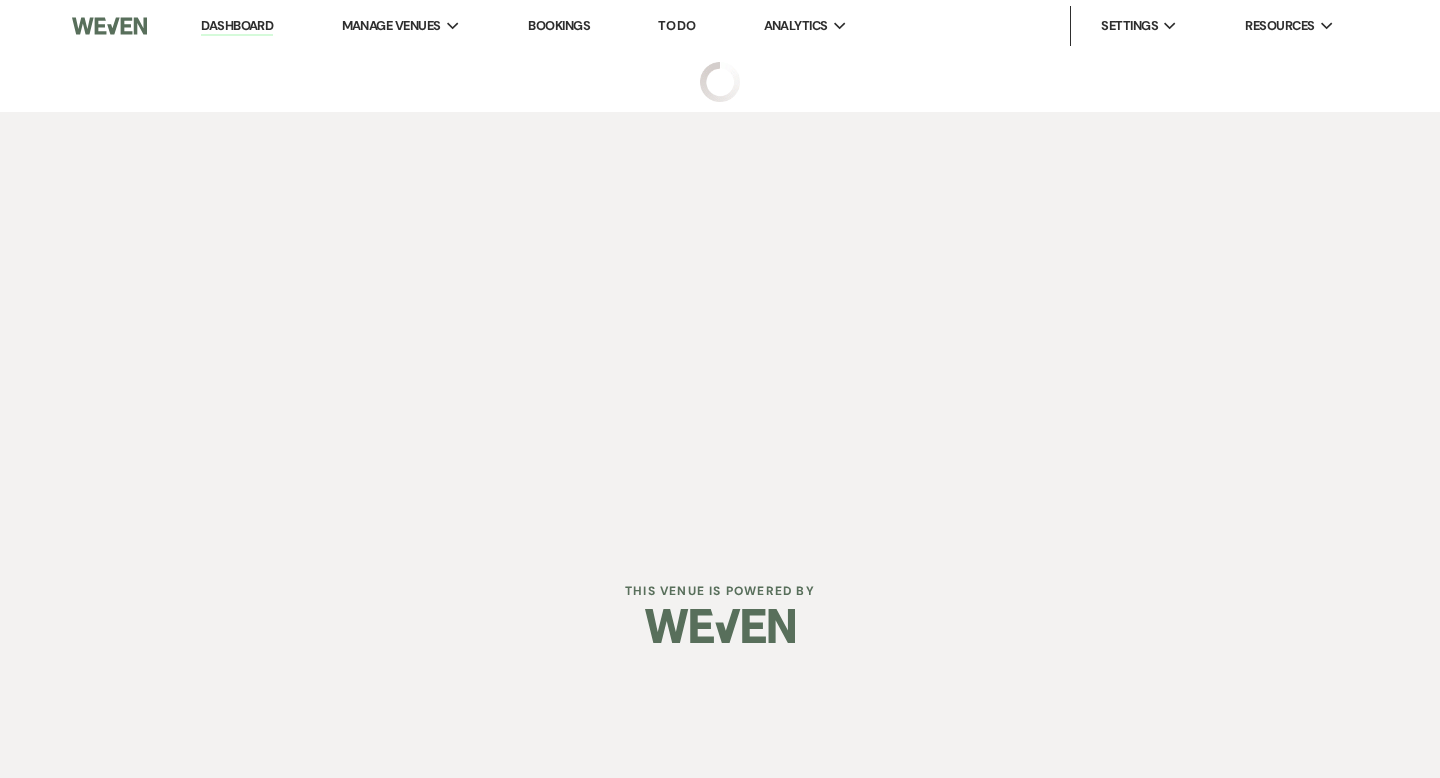 scroll, scrollTop: 0, scrollLeft: 0, axis: both 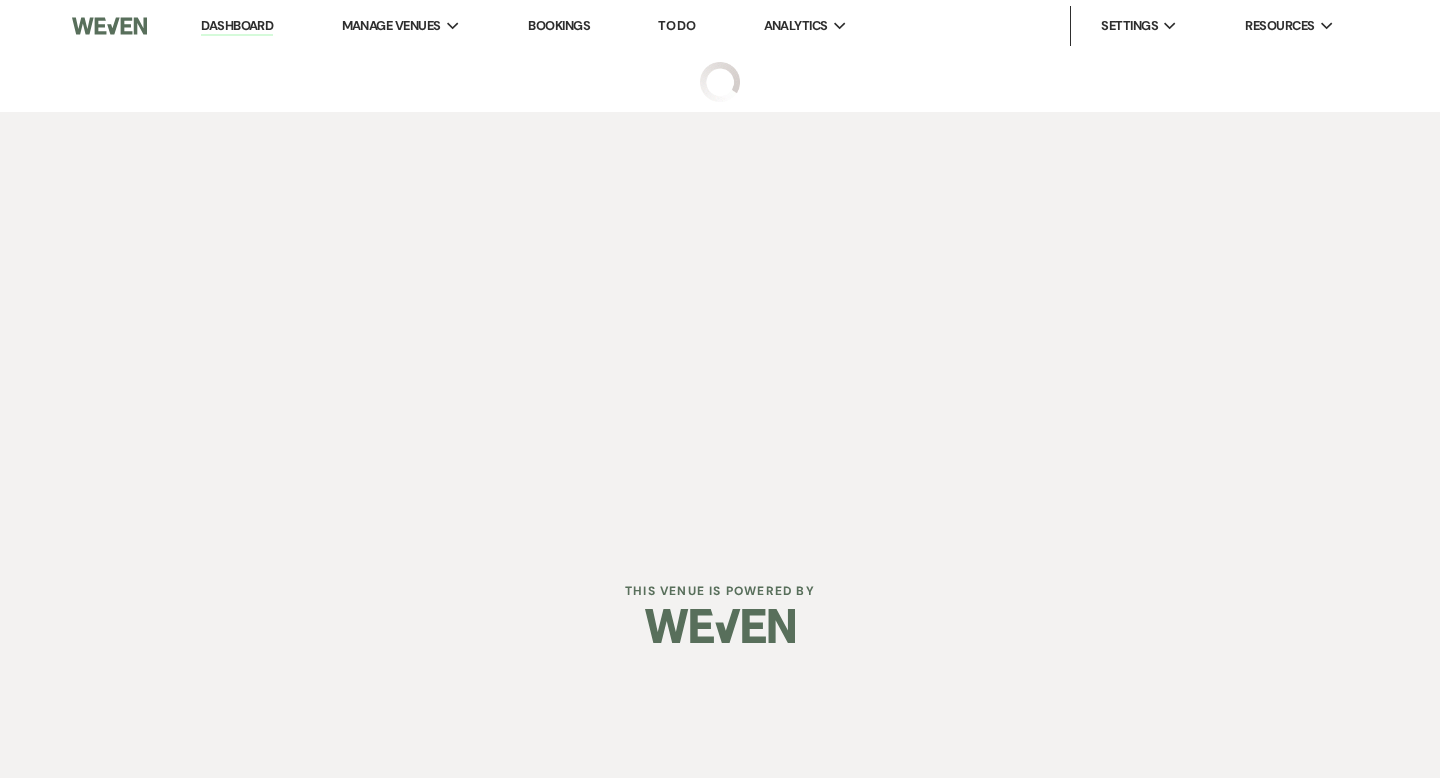 select on "5" 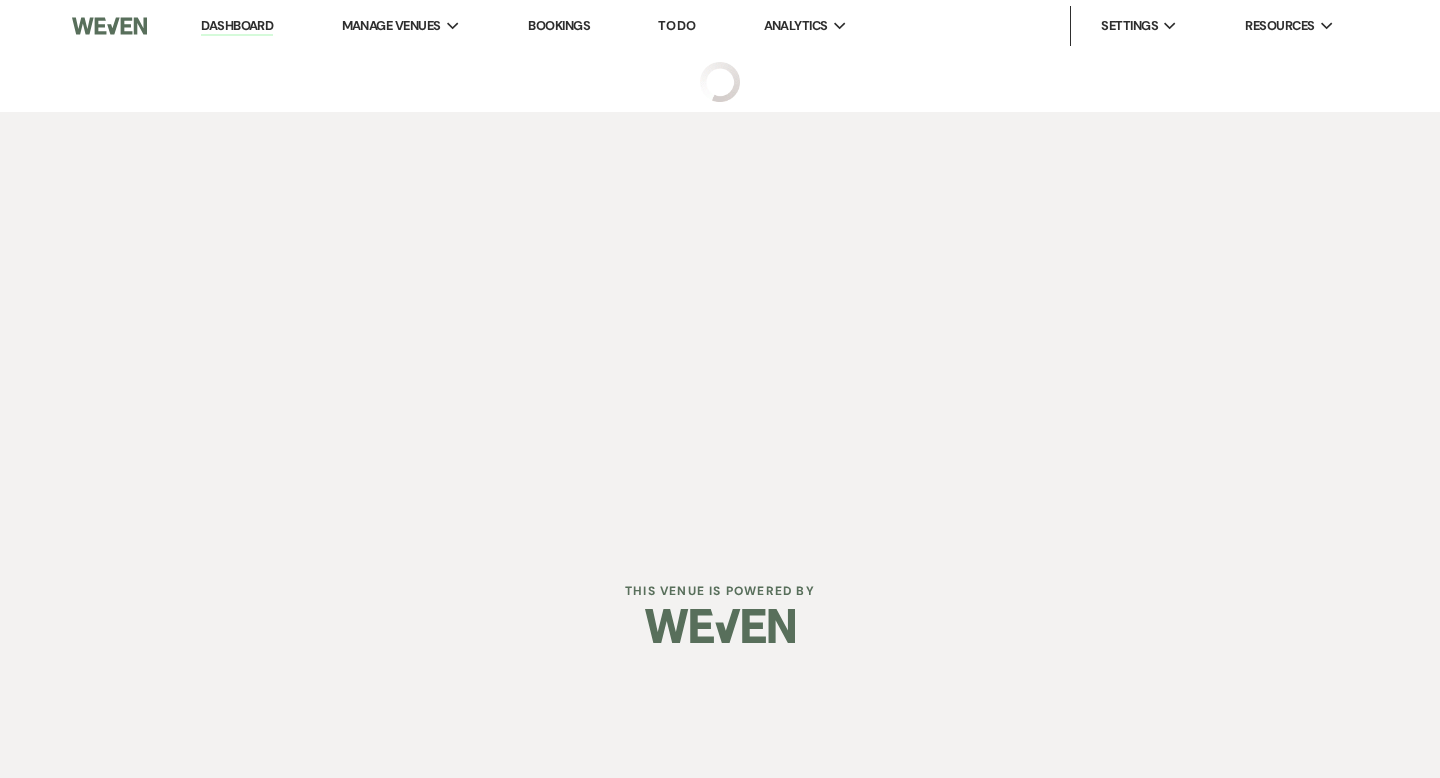 select on "14" 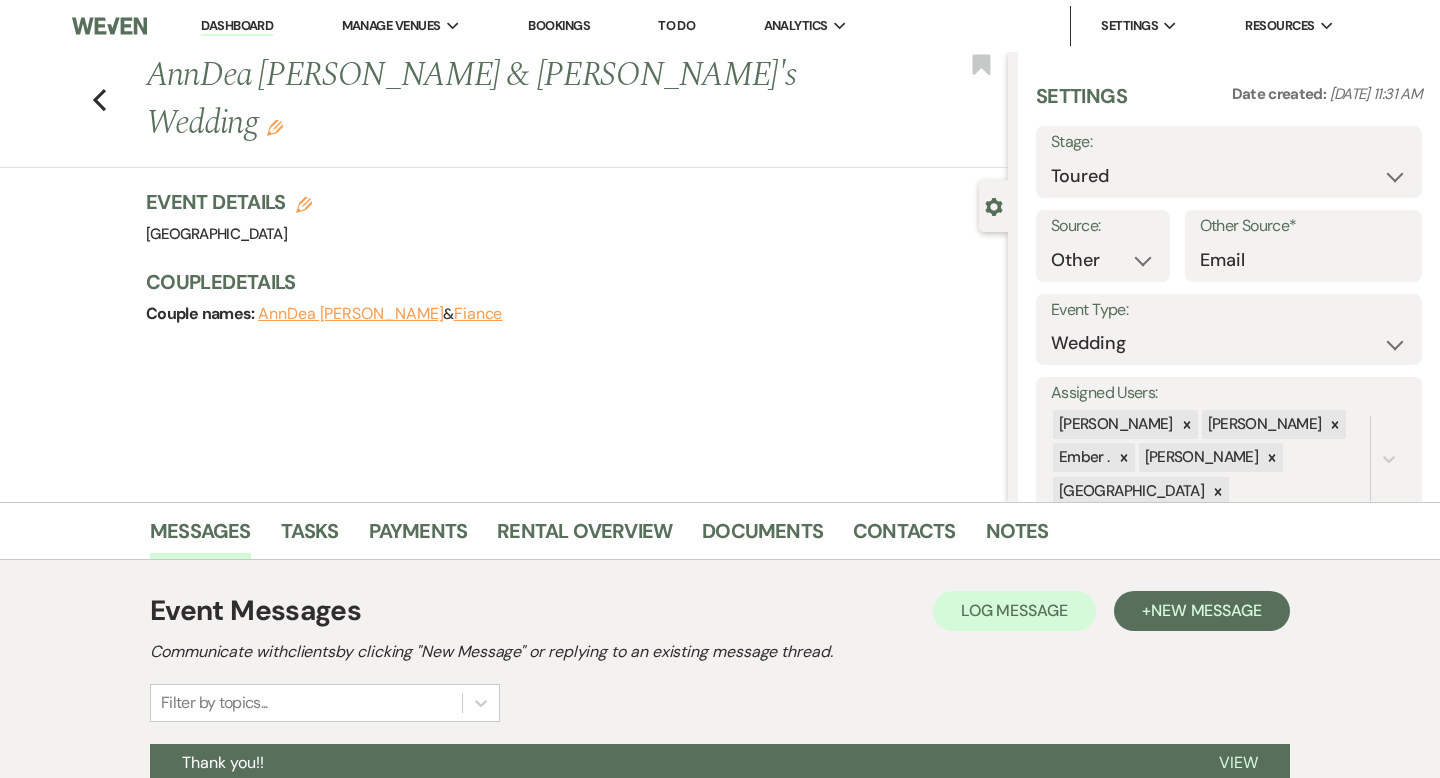 scroll, scrollTop: 289, scrollLeft: 0, axis: vertical 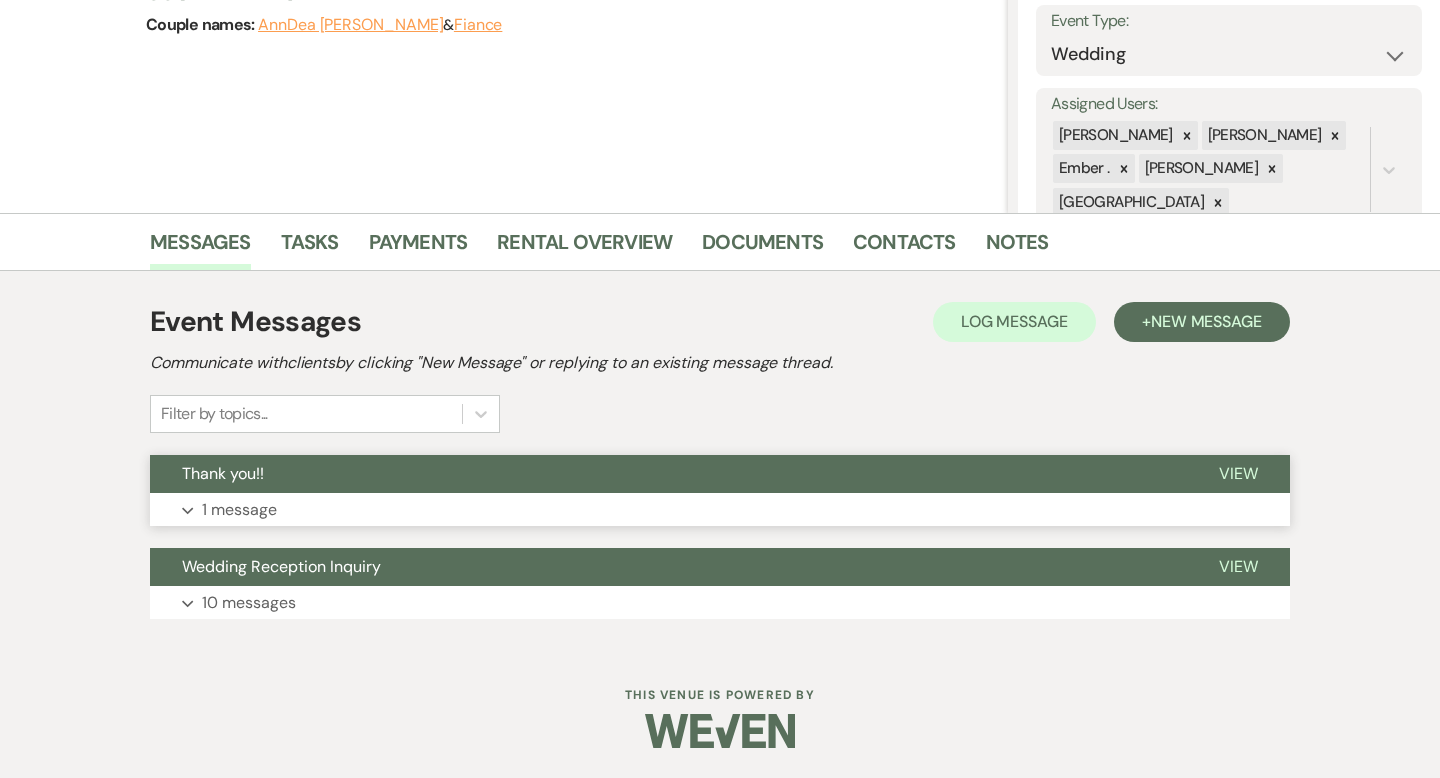 click on "Thank you!!" at bounding box center (668, 474) 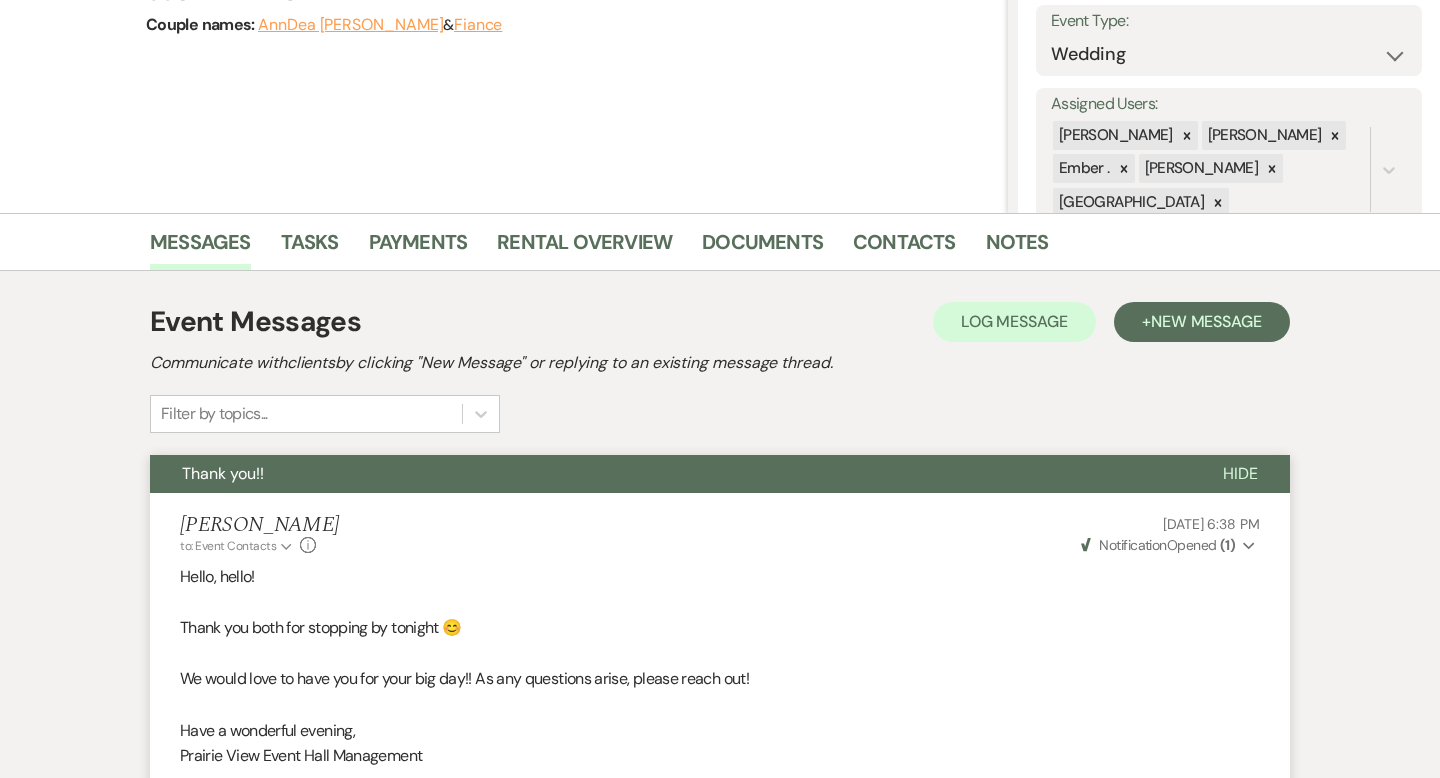 scroll, scrollTop: 816, scrollLeft: 0, axis: vertical 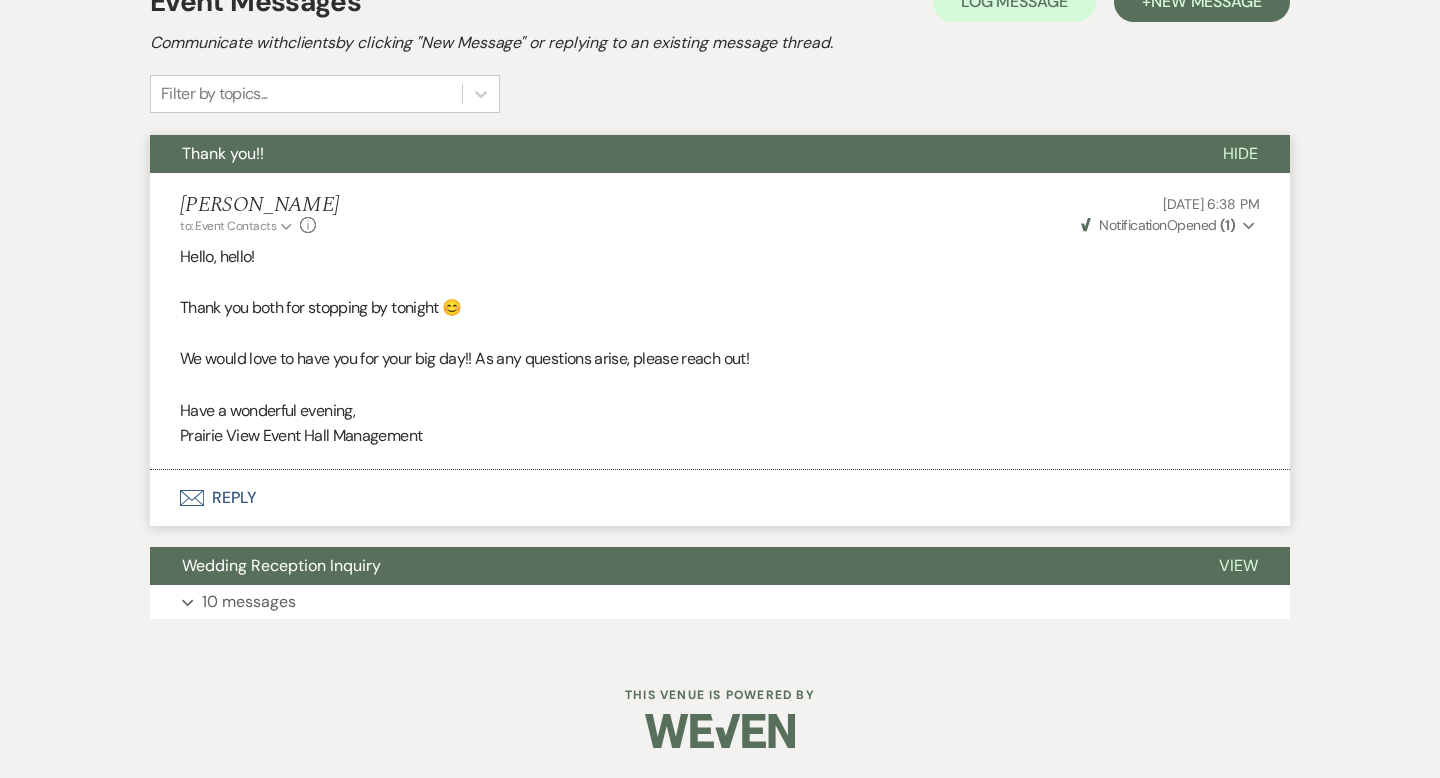 select on "5" 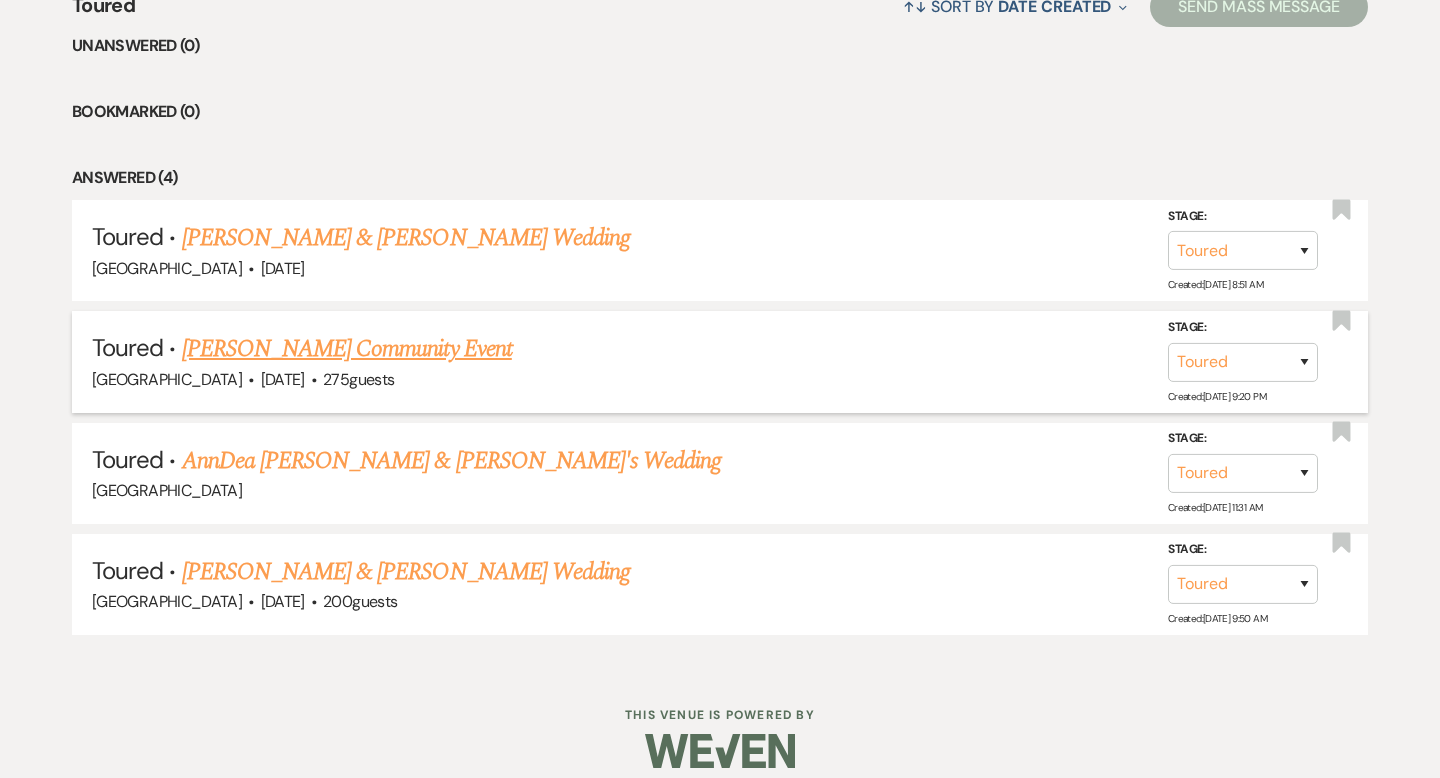 click on "Andrea Kuipers's Community Event" at bounding box center [347, 349] 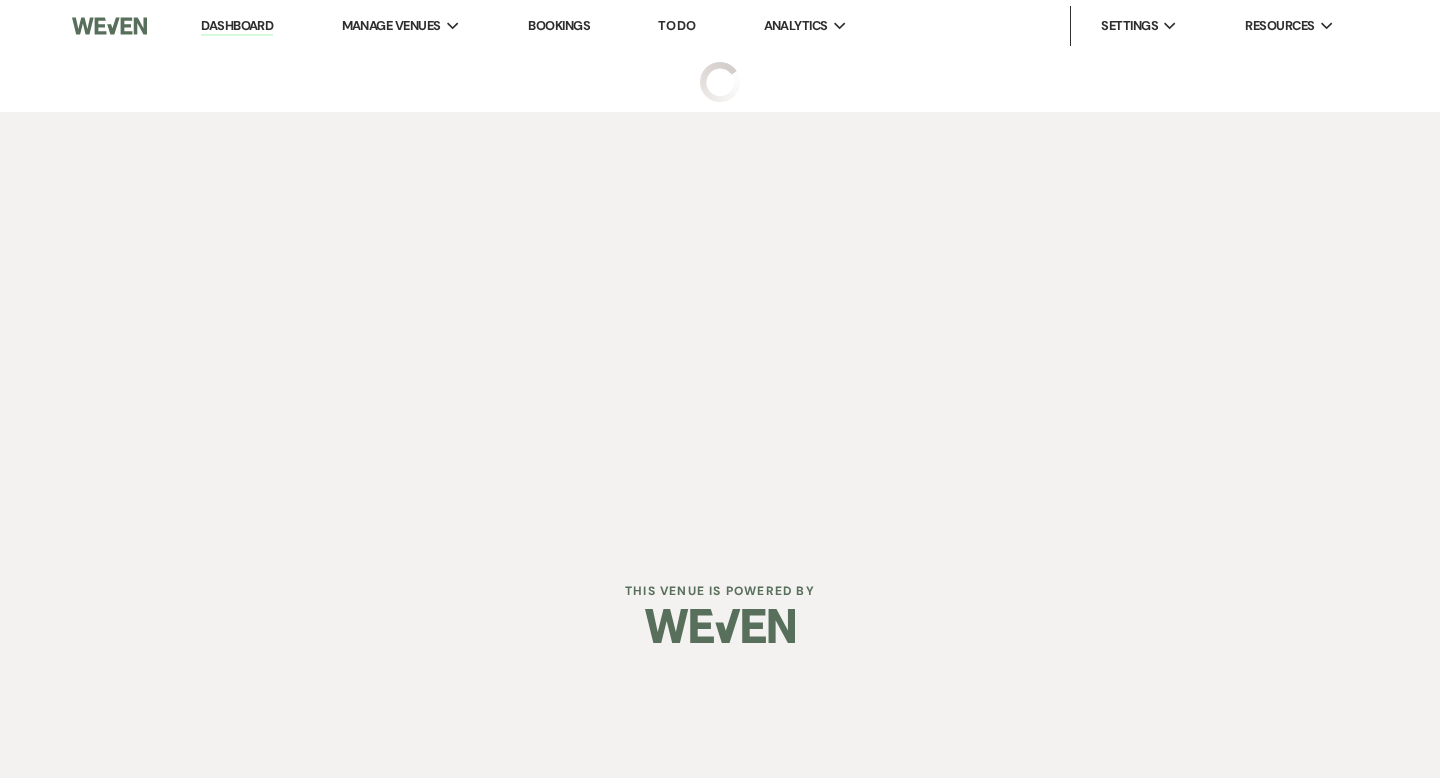 scroll, scrollTop: 0, scrollLeft: 0, axis: both 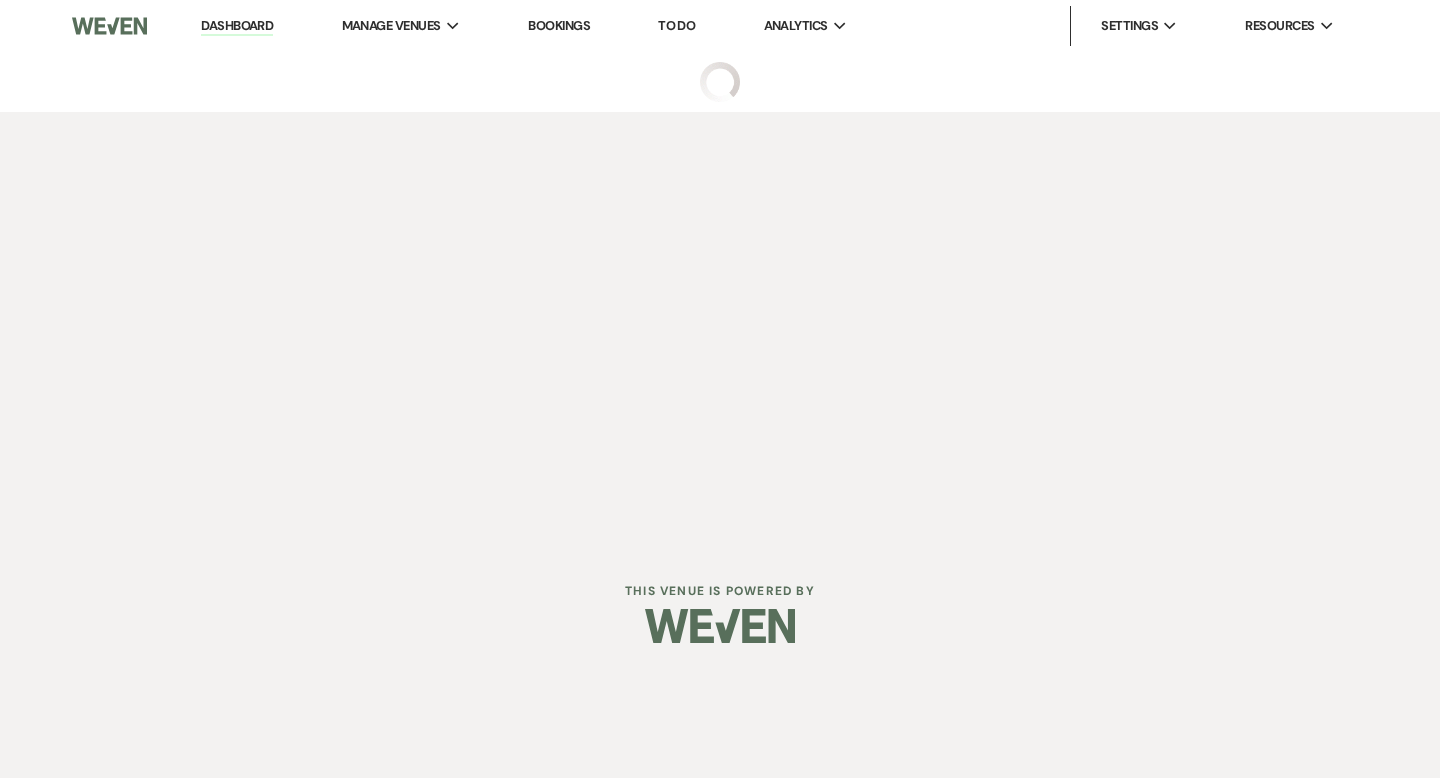 select on "5" 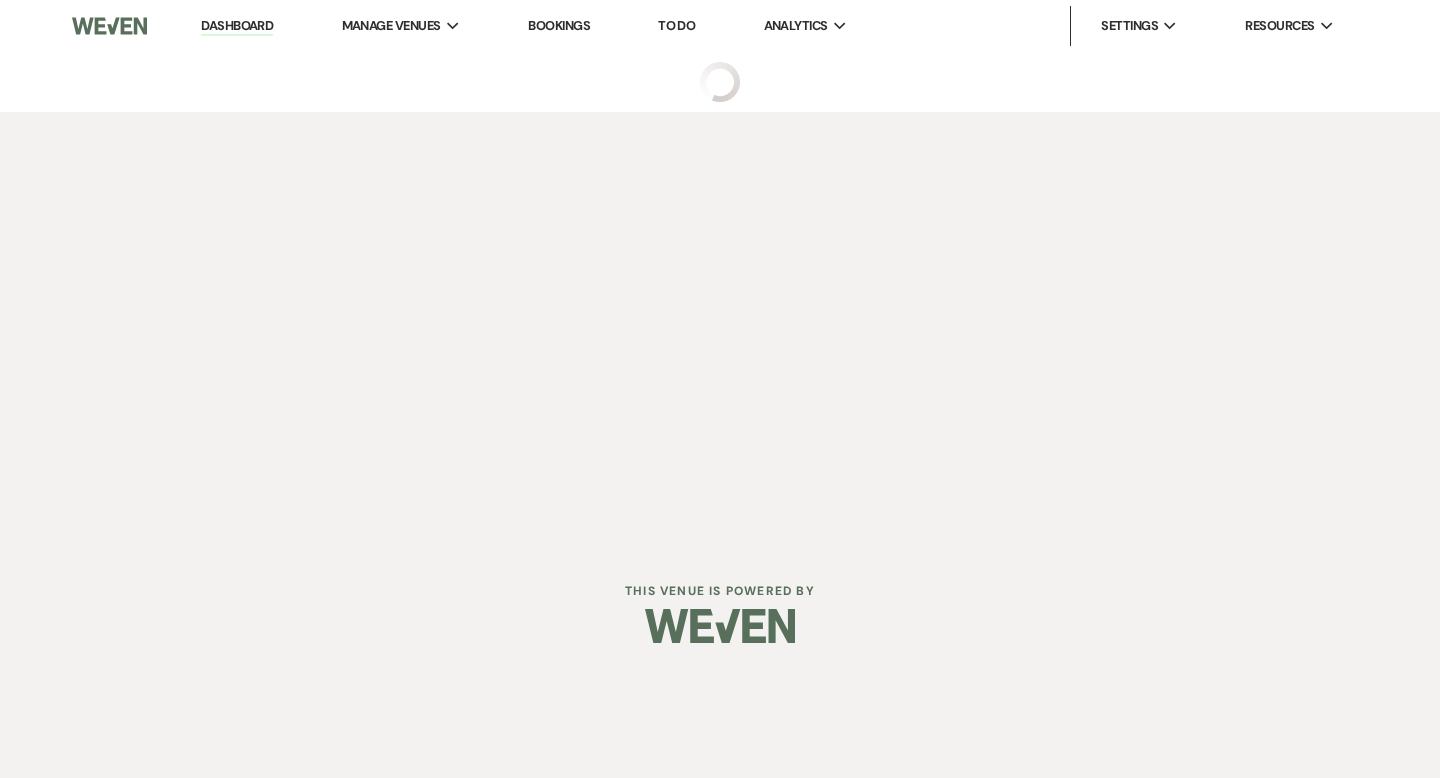 select on "5" 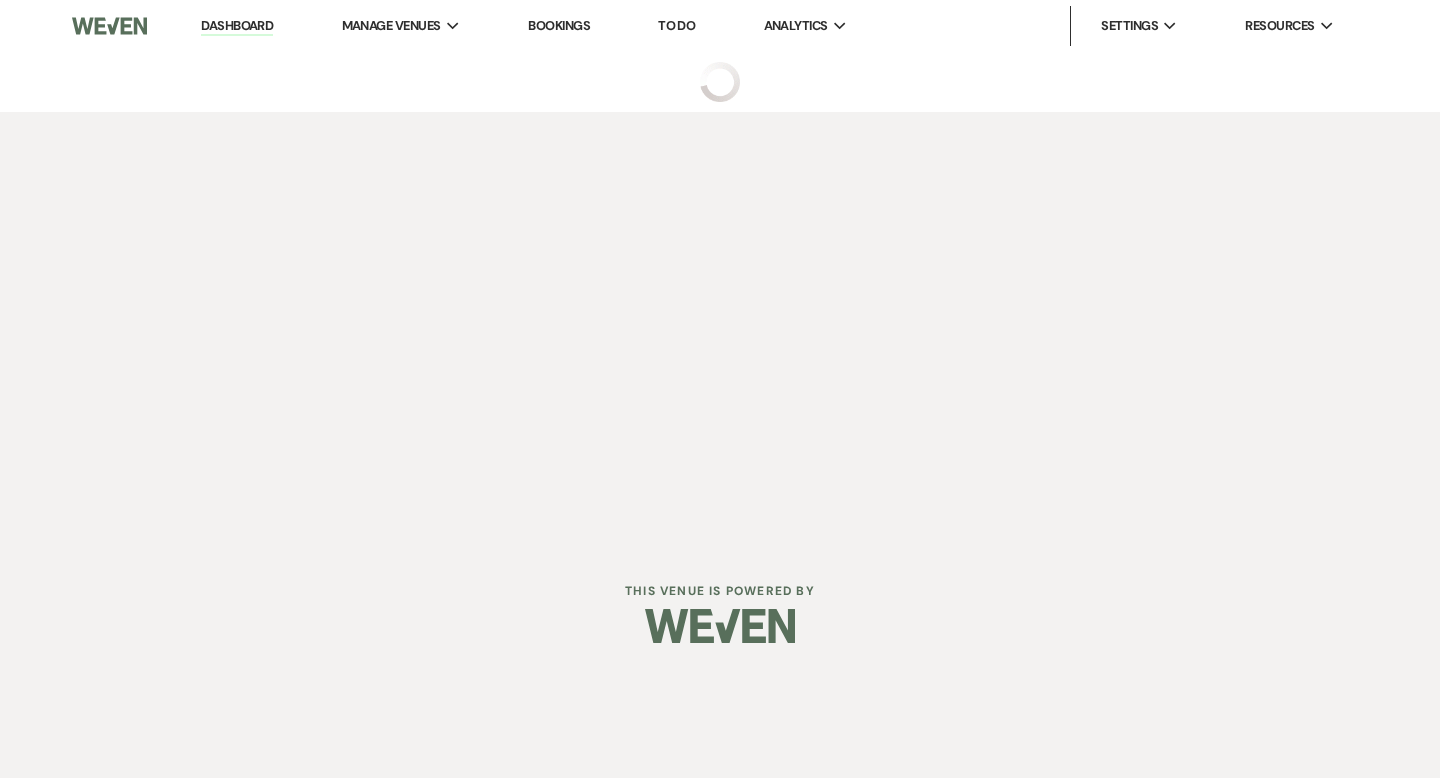 select on "7" 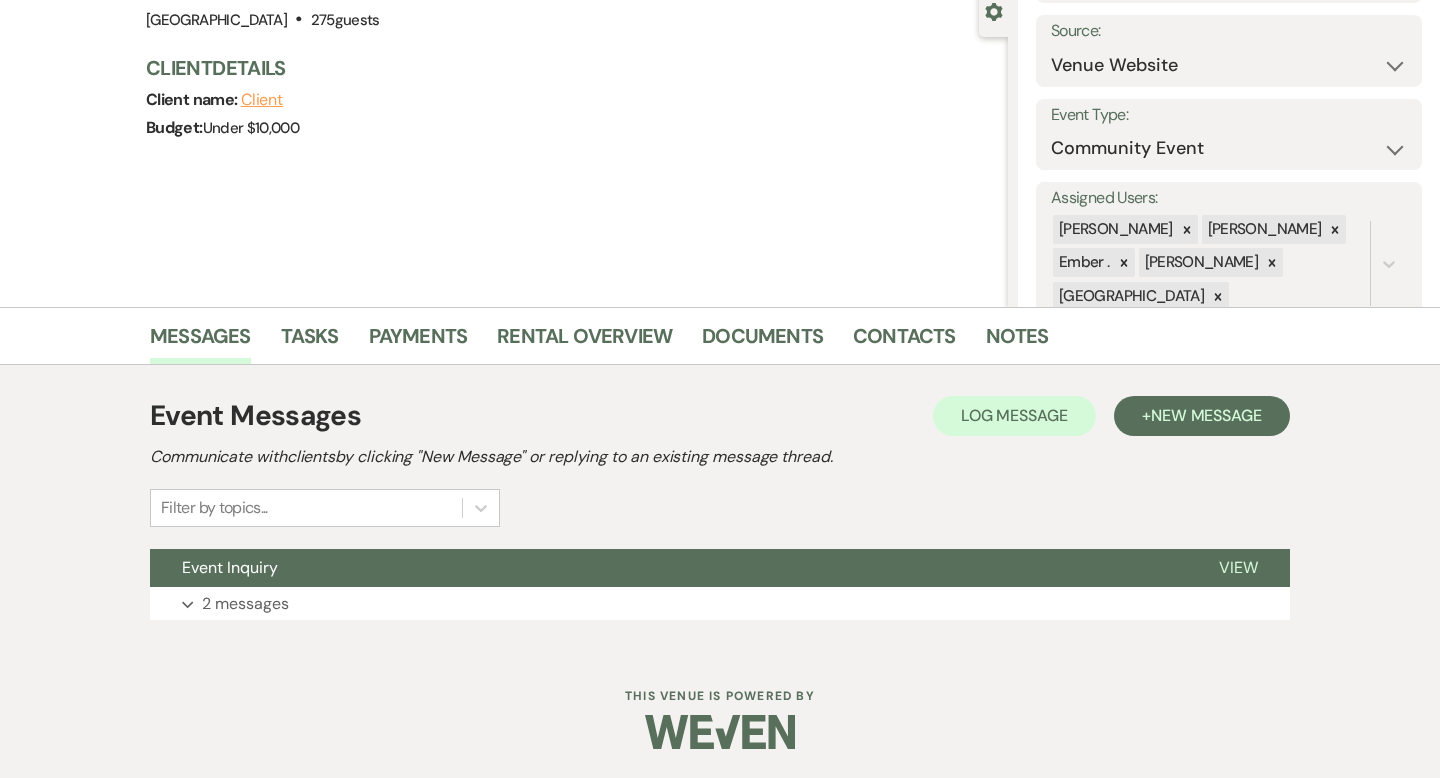 scroll, scrollTop: 196, scrollLeft: 0, axis: vertical 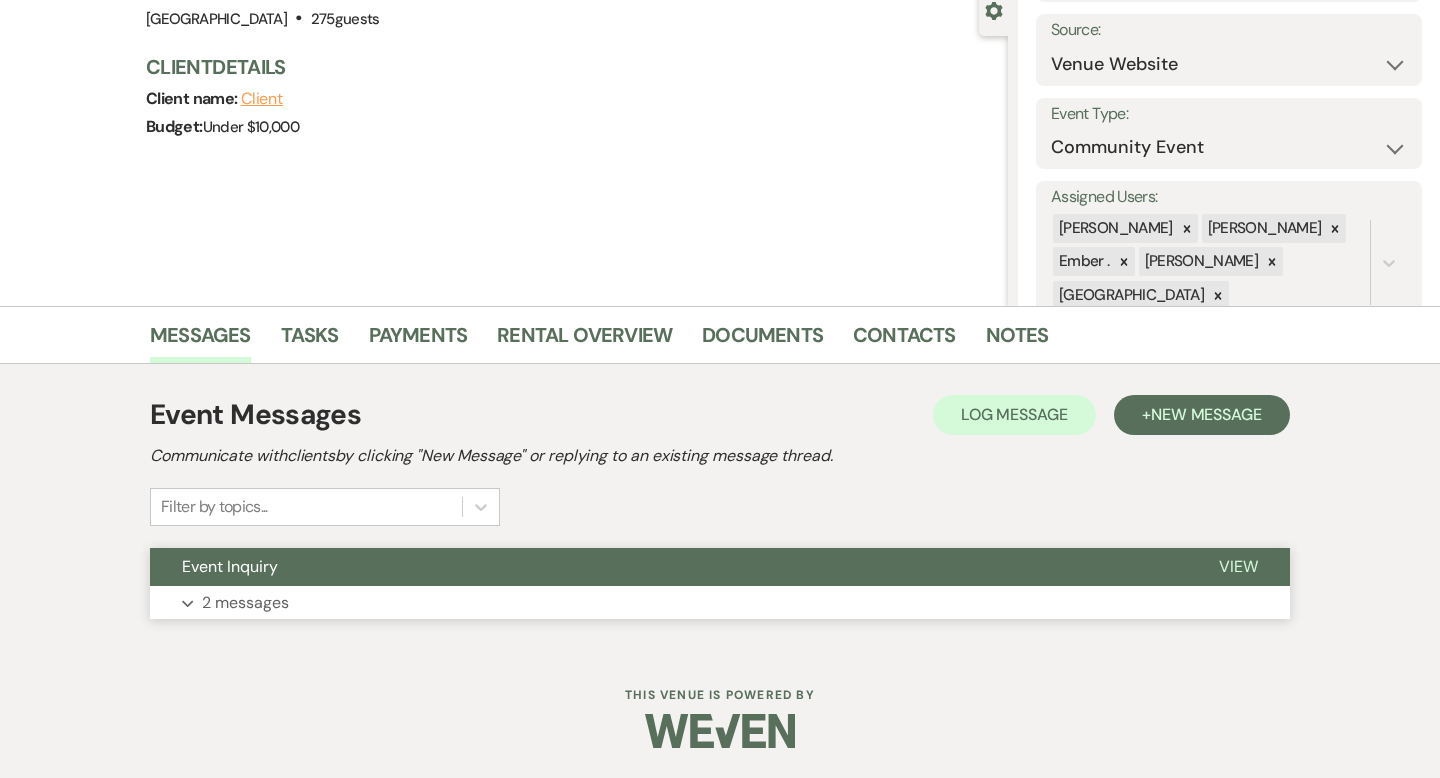 click on "Expand 2 messages" at bounding box center [720, 603] 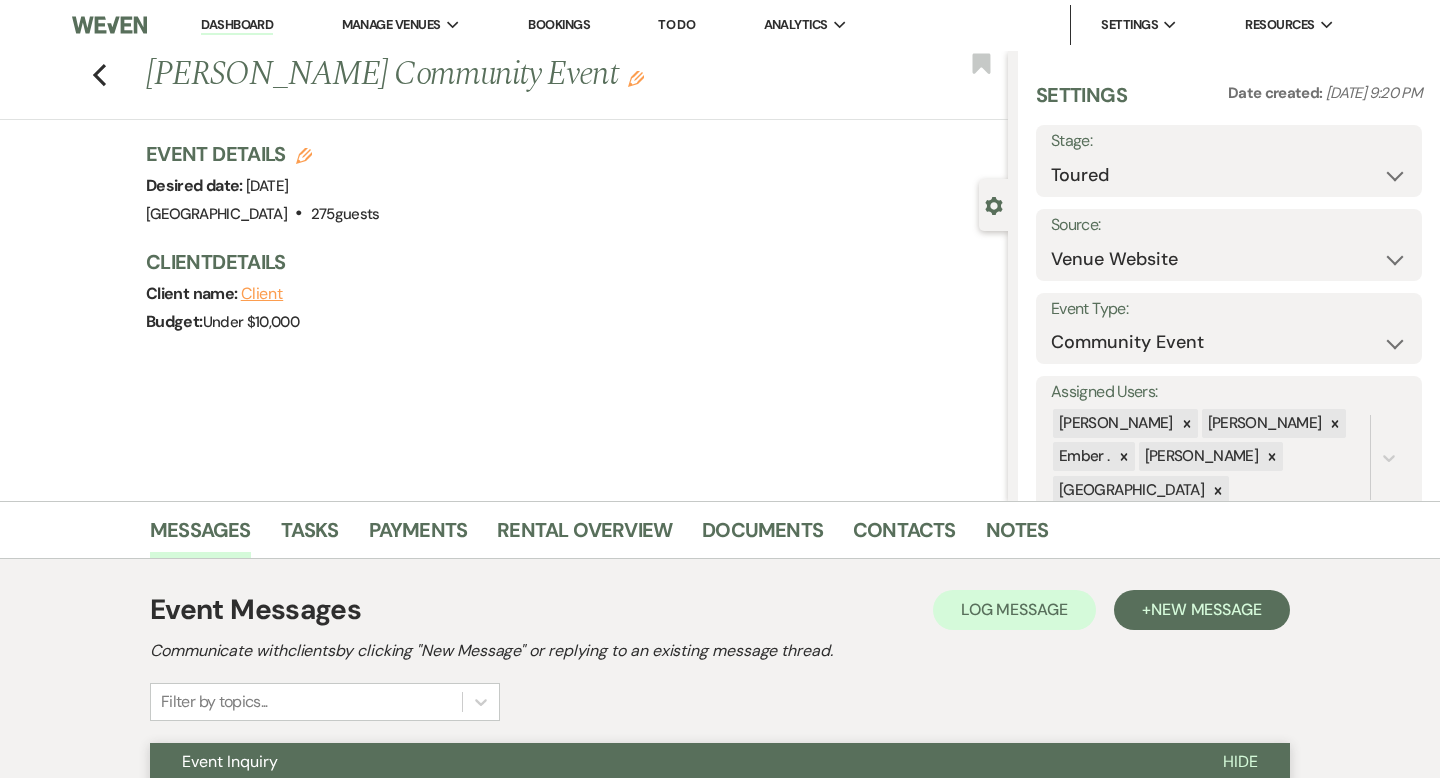 scroll, scrollTop: 0, scrollLeft: 0, axis: both 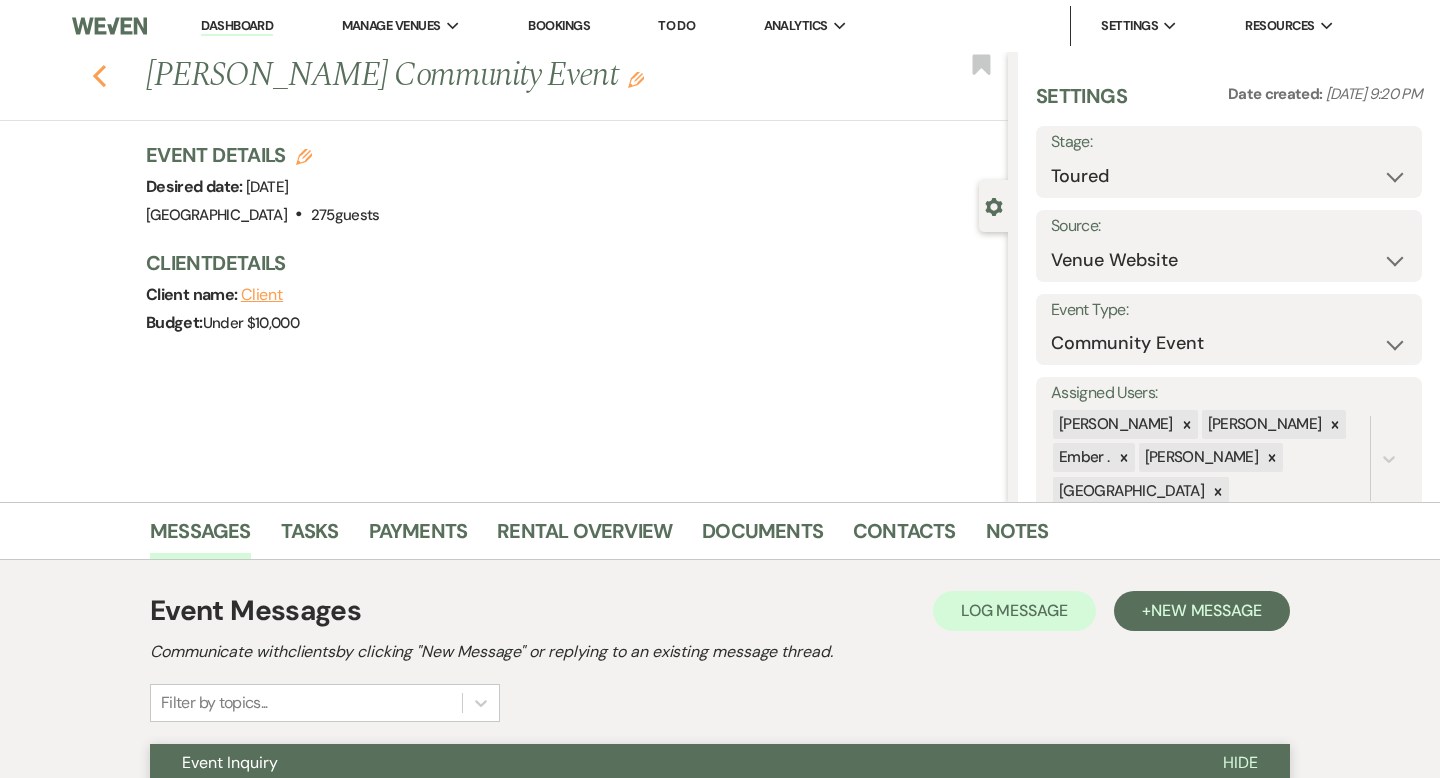 click on "Previous" 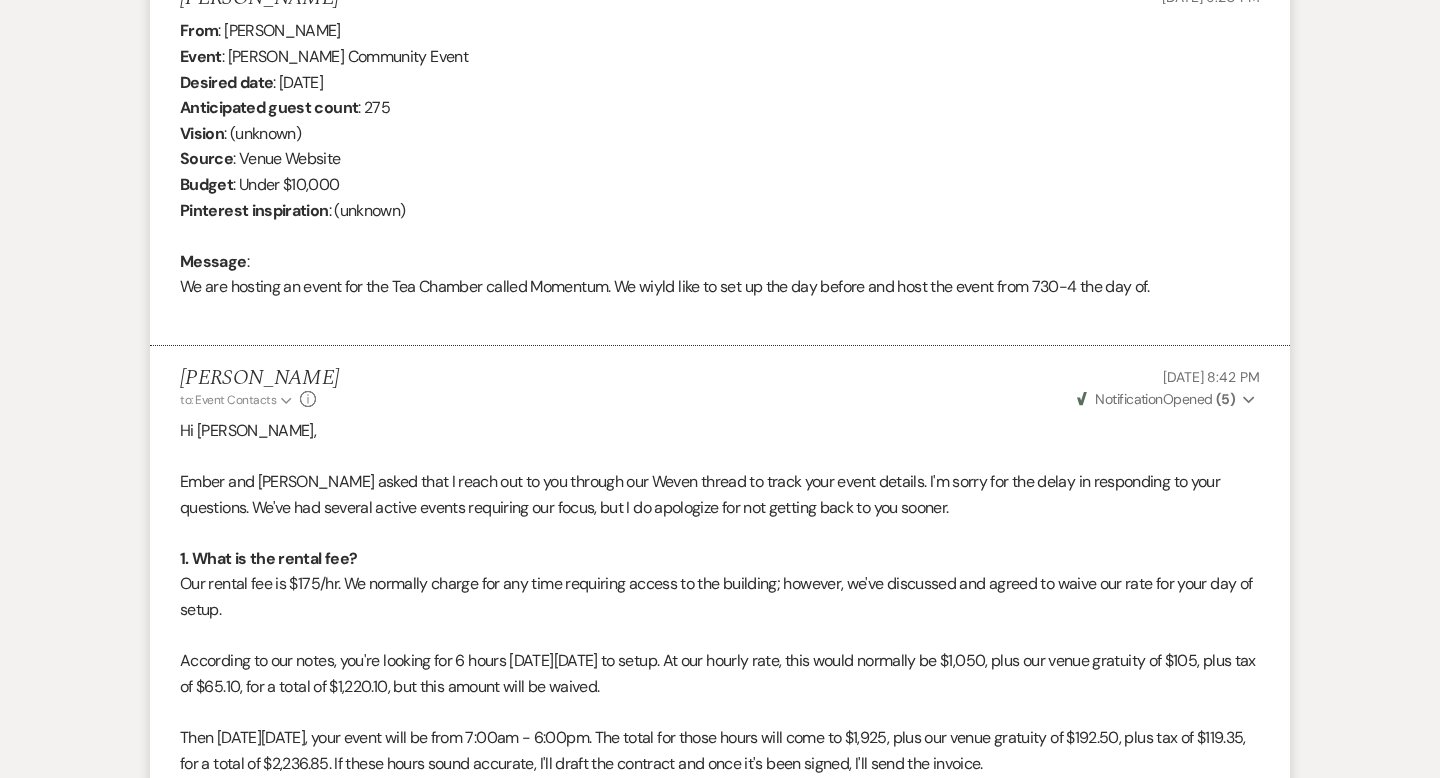 select on "5" 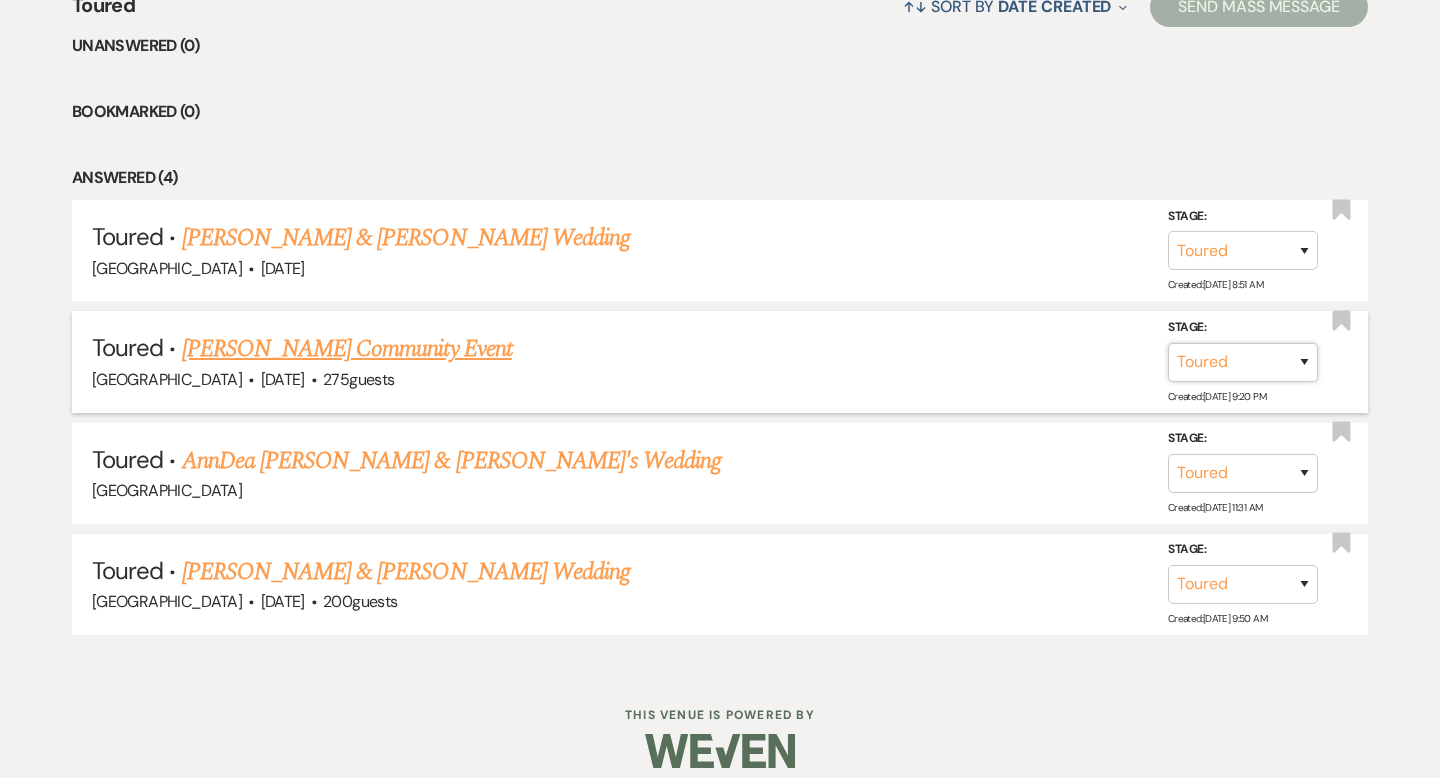 click on "Inquiry Follow Up Tour Requested Tour Confirmed Toured Proposal Sent Booked Lost" at bounding box center (1243, 362) 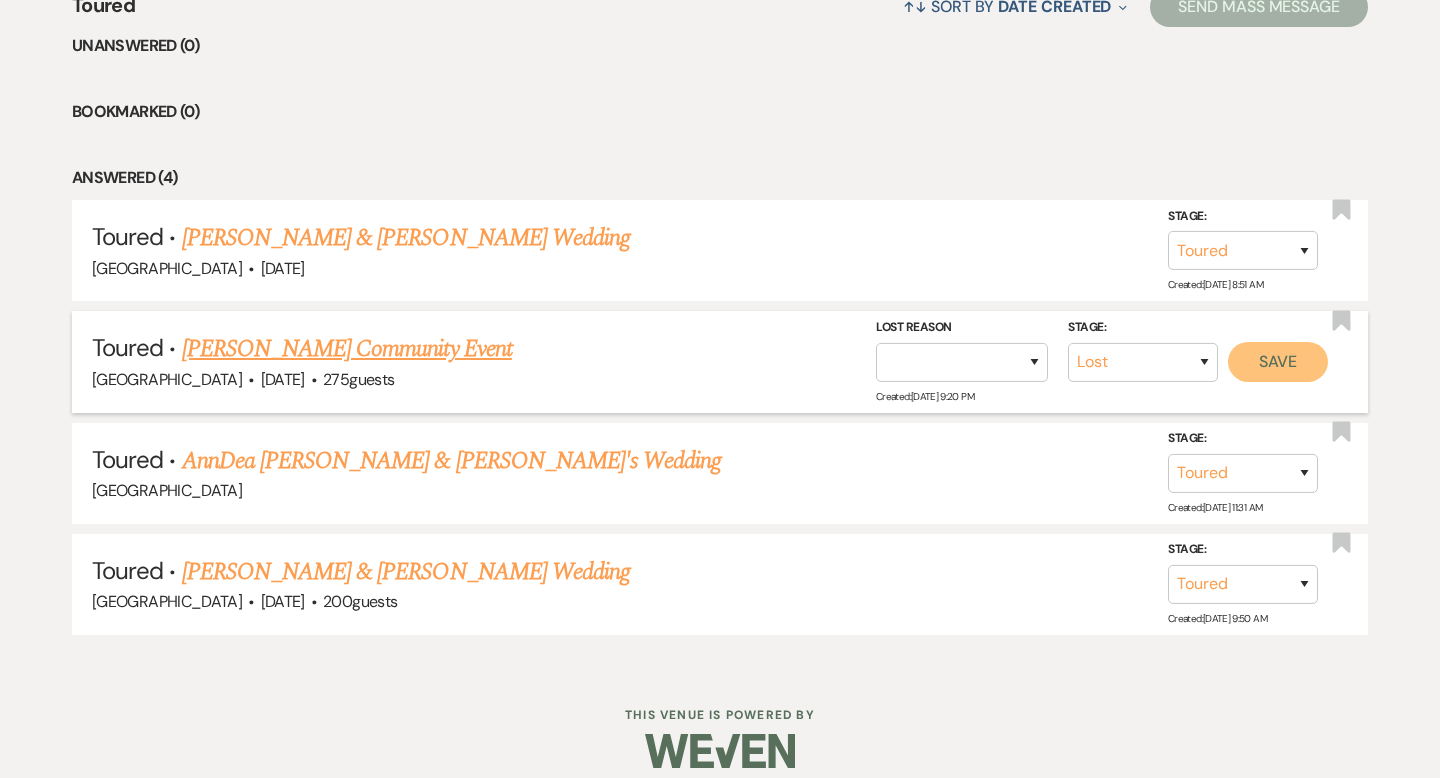 click on "Save" at bounding box center [1278, 362] 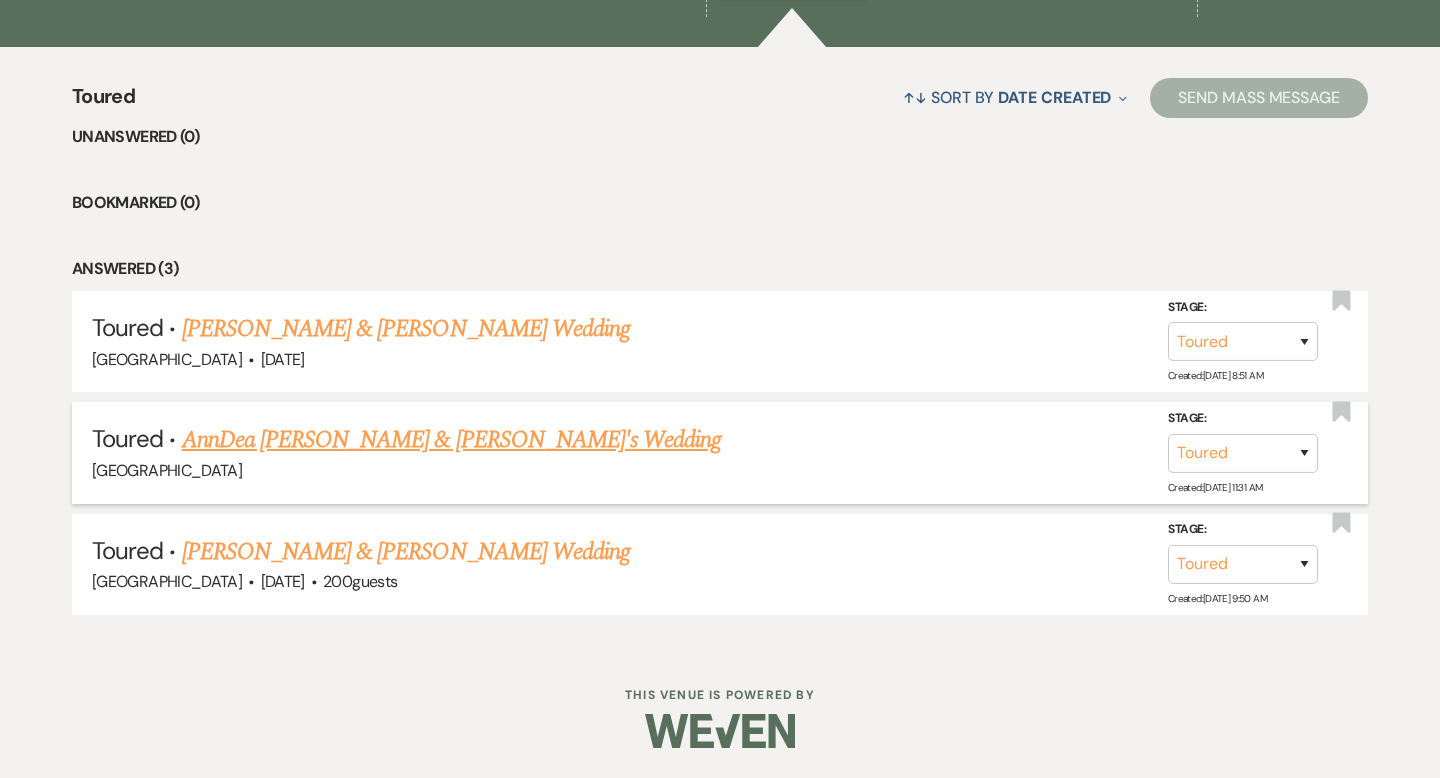 scroll, scrollTop: 722, scrollLeft: 0, axis: vertical 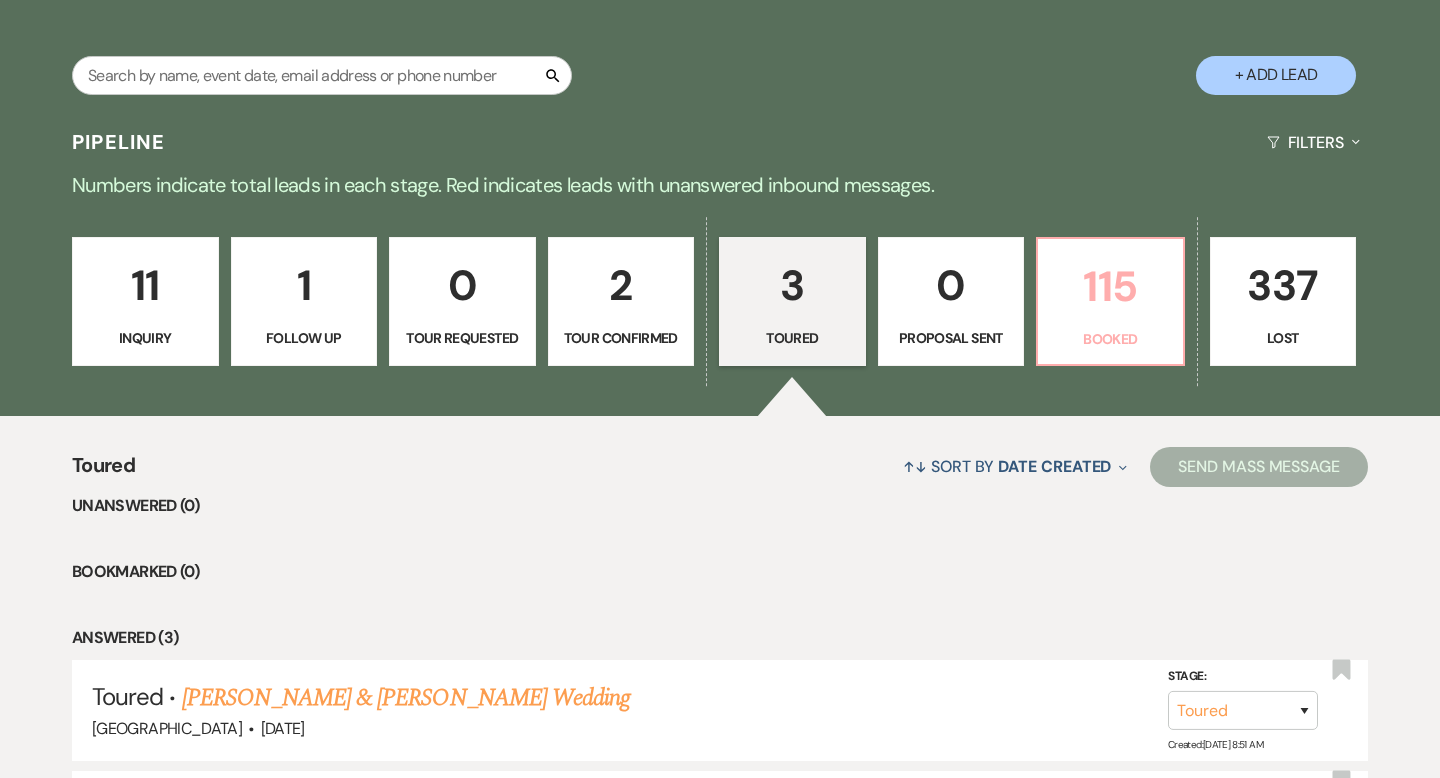 click on "Booked" at bounding box center [1110, 339] 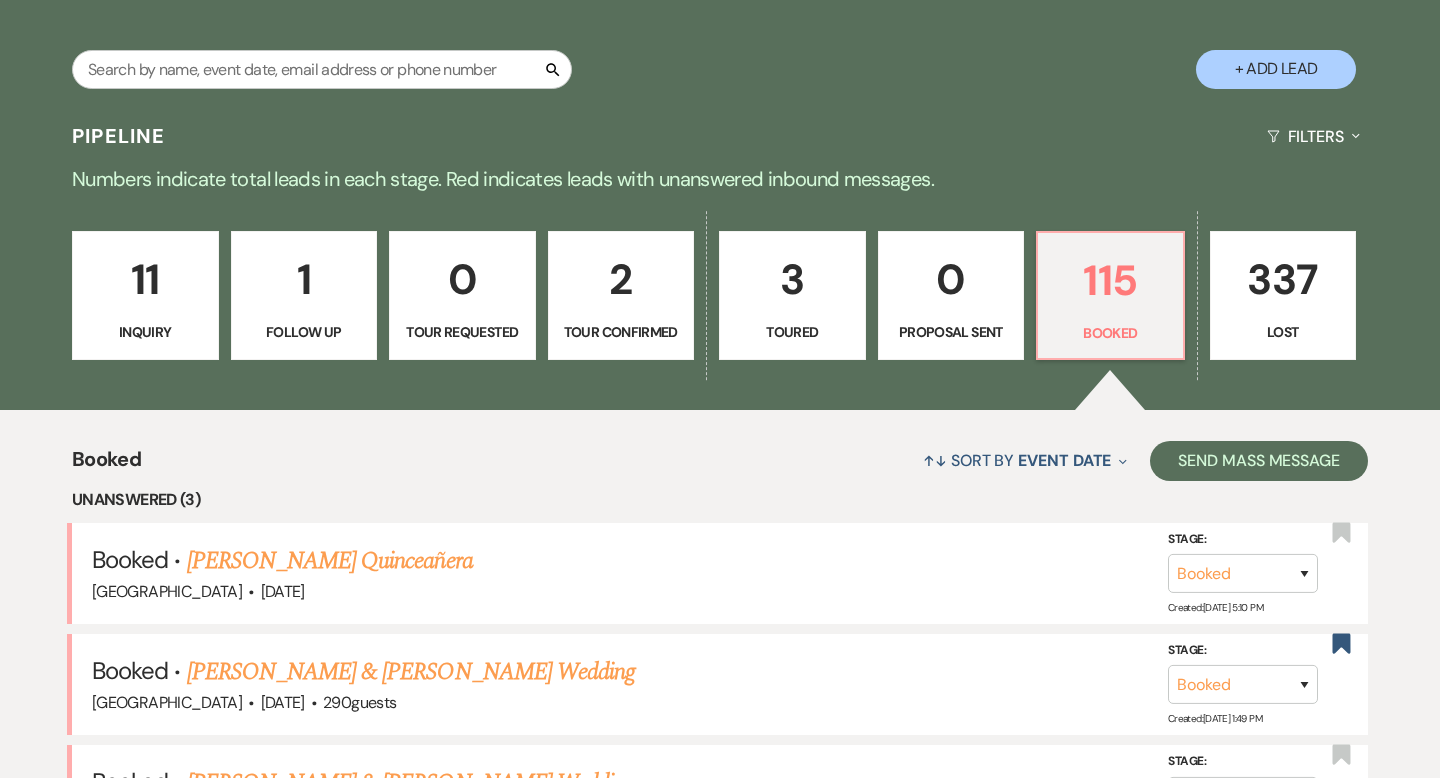 scroll, scrollTop: 391, scrollLeft: 0, axis: vertical 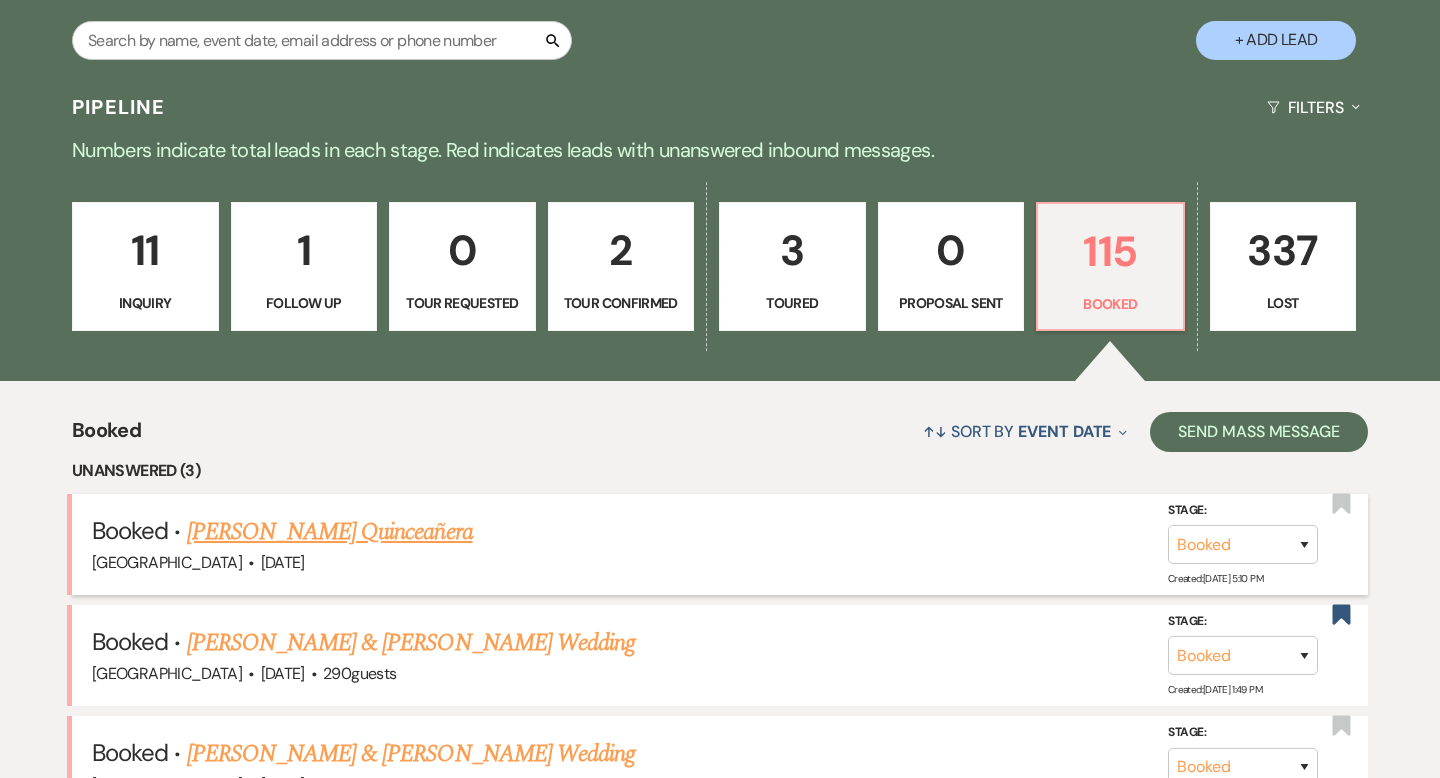 click on "Lilian Carias's Quinceañera" at bounding box center (330, 532) 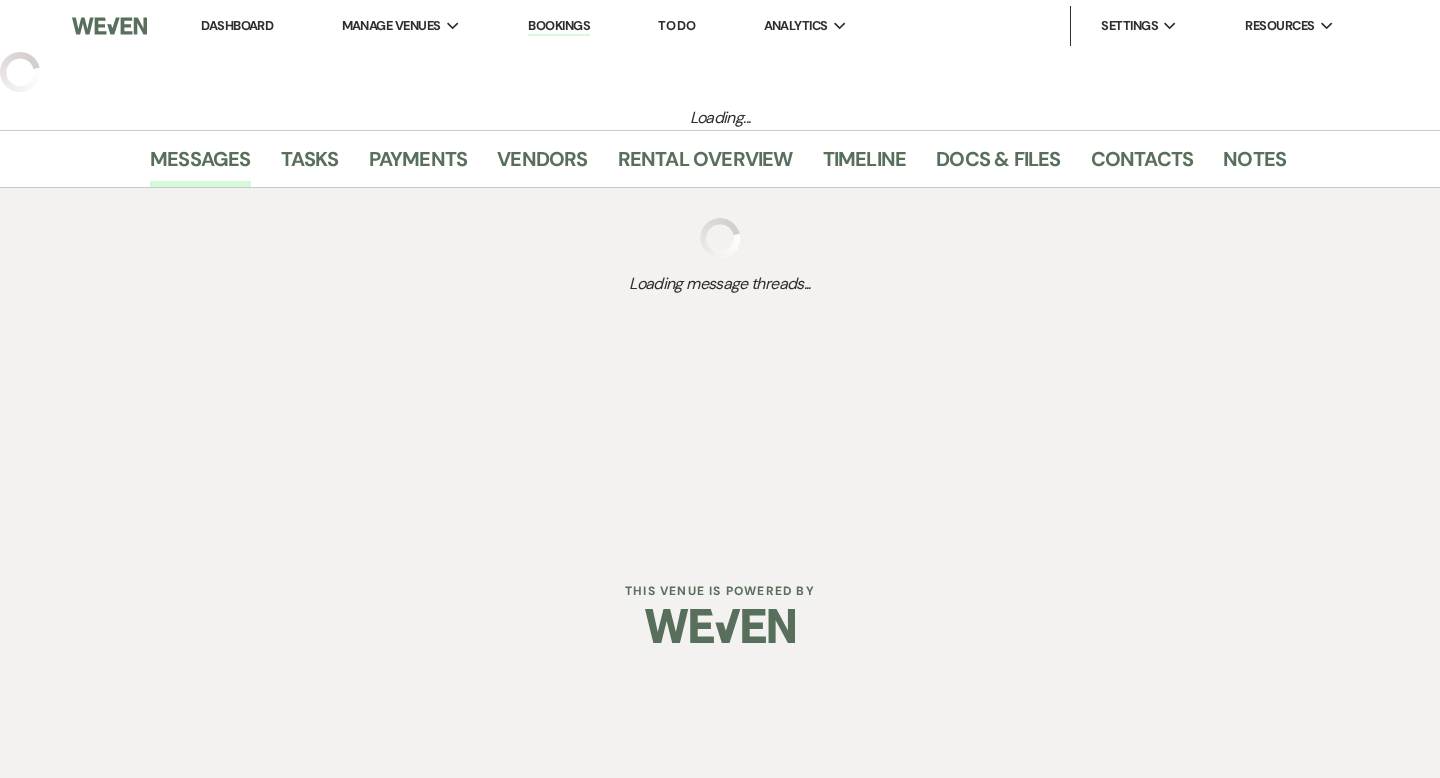 select on "13" 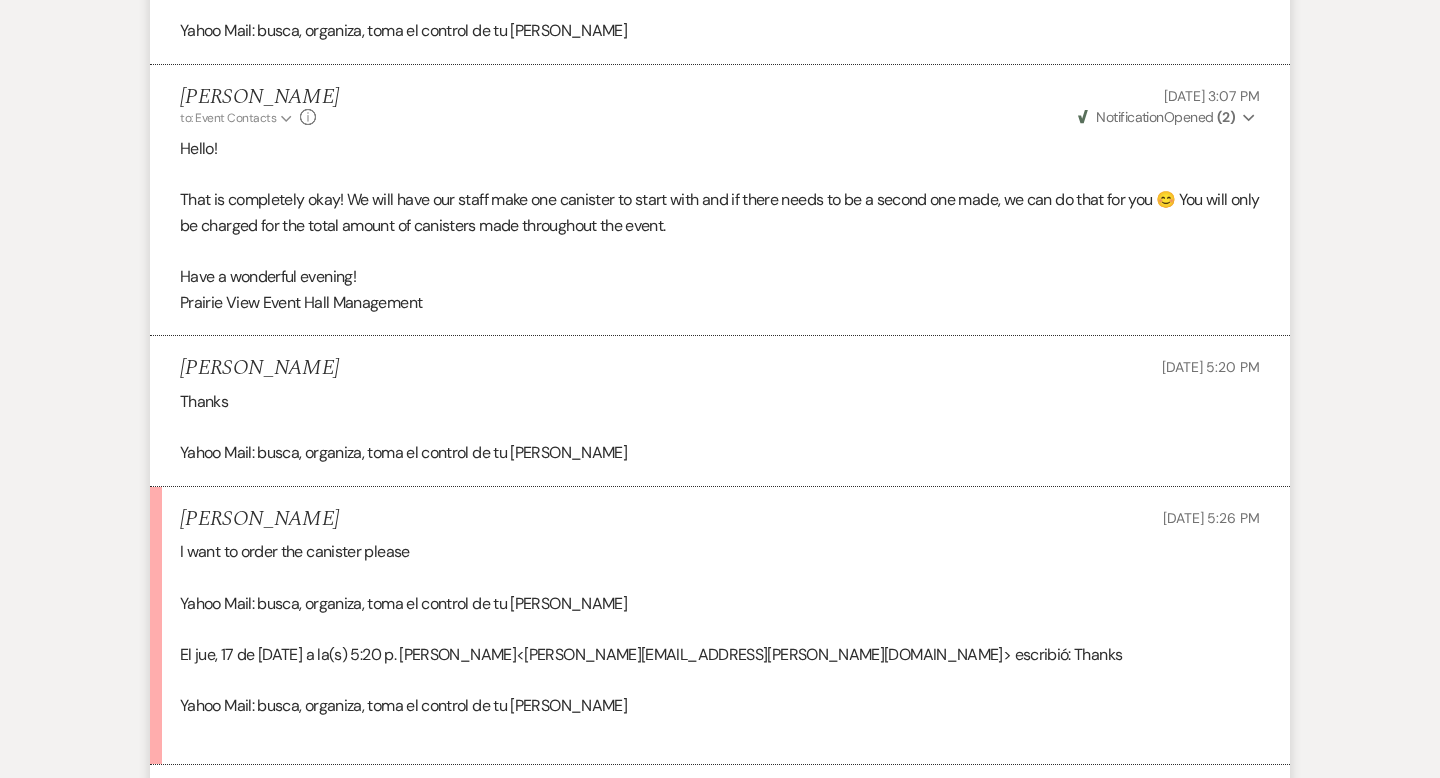 scroll, scrollTop: 2698, scrollLeft: 0, axis: vertical 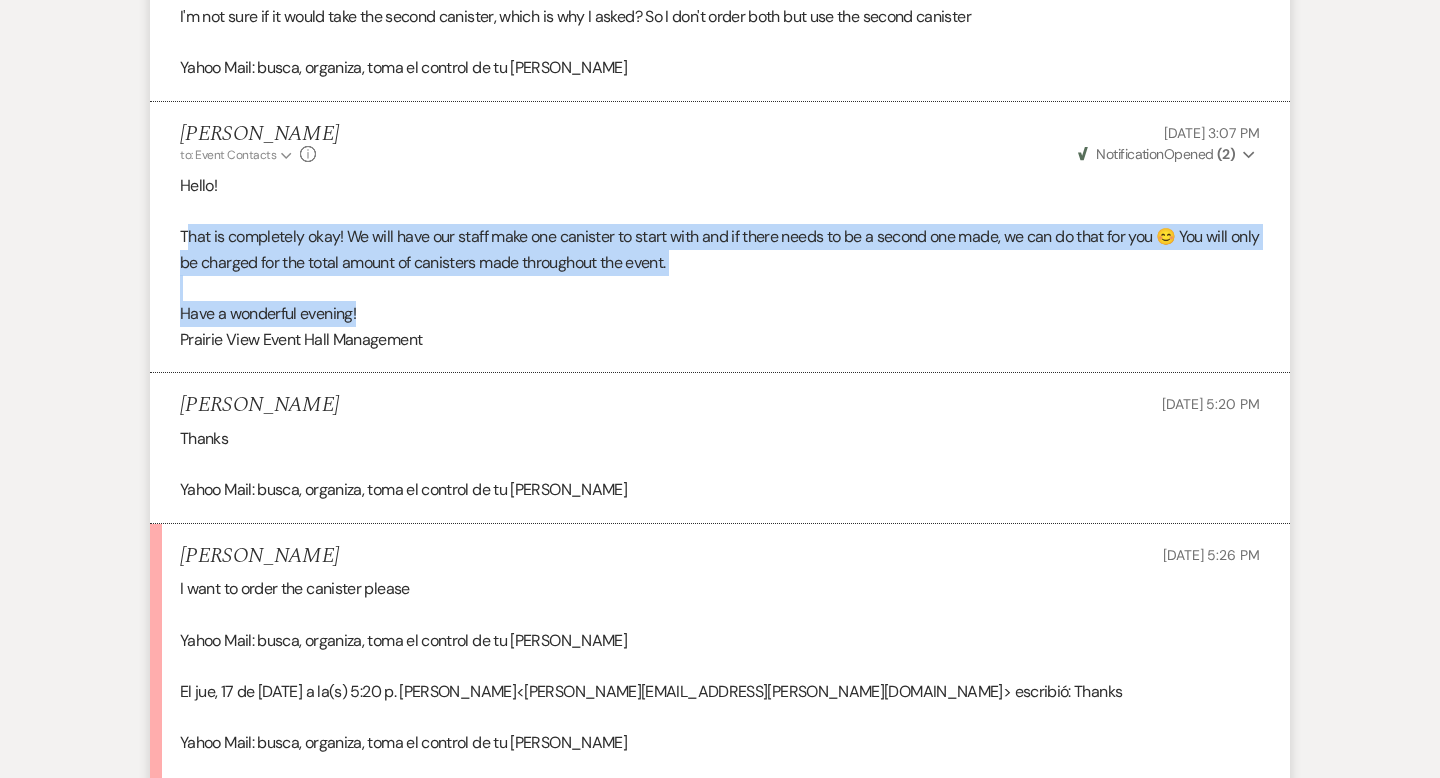 drag, startPoint x: 184, startPoint y: 182, endPoint x: 358, endPoint y: 252, distance: 187.55266 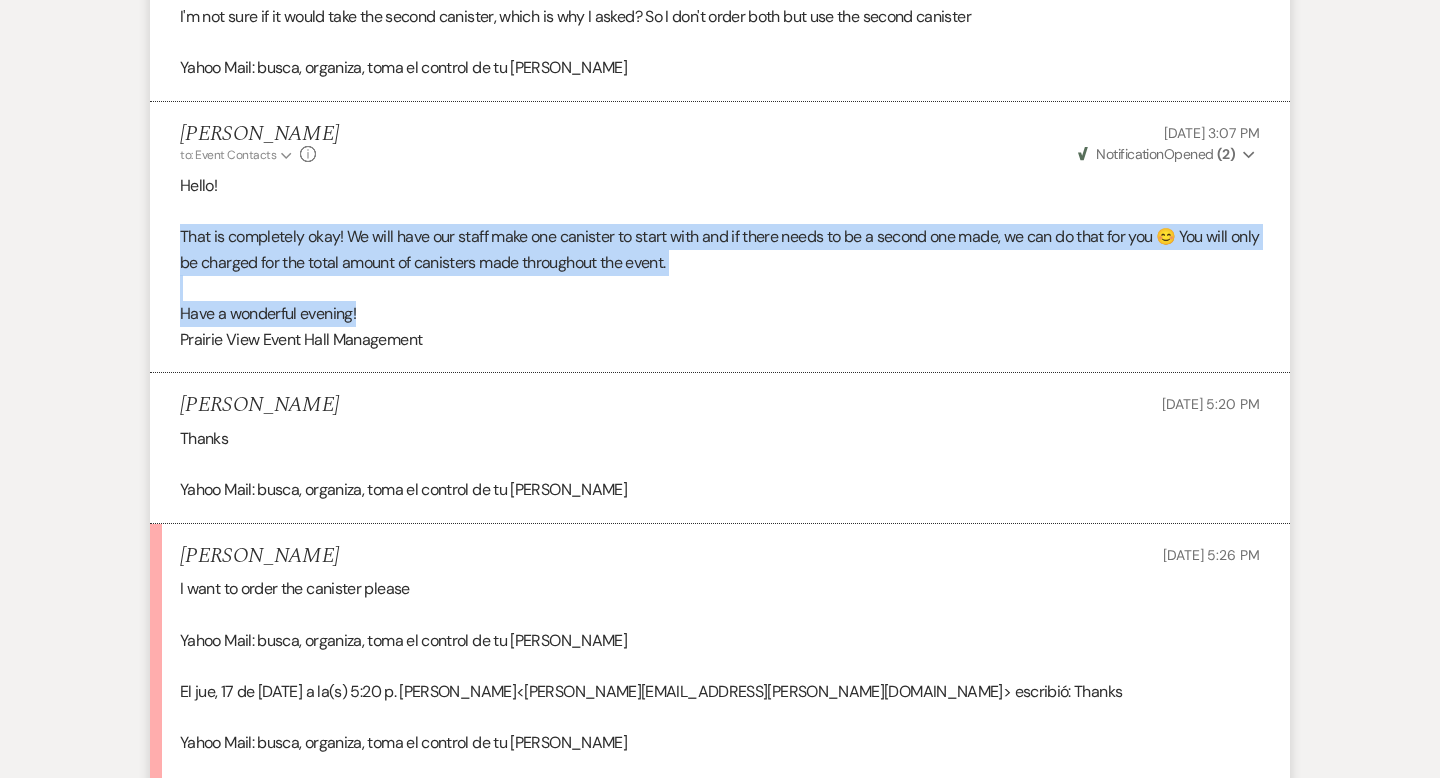 drag, startPoint x: 370, startPoint y: 262, endPoint x: 162, endPoint y: 184, distance: 222.1441 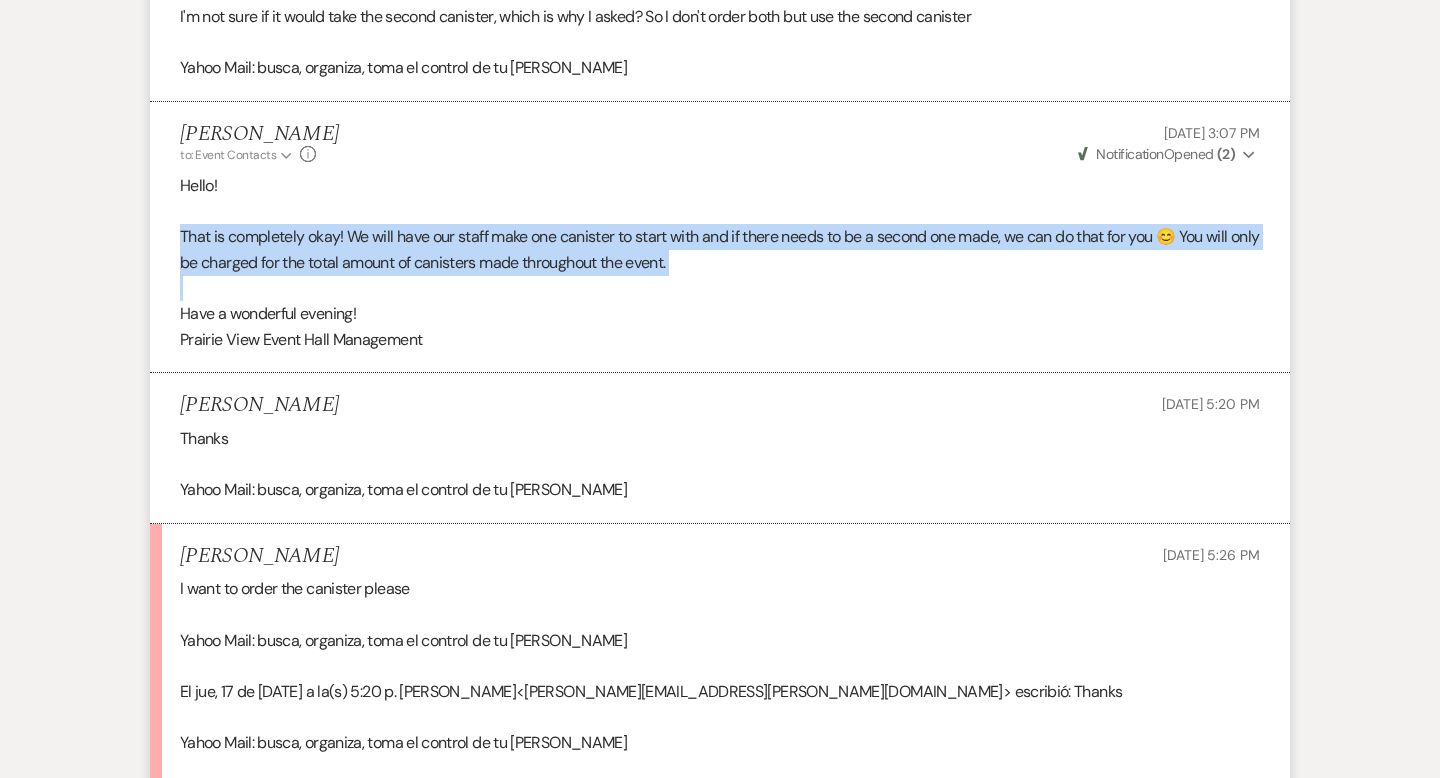 drag, startPoint x: 182, startPoint y: 179, endPoint x: 259, endPoint y: 224, distance: 89.1852 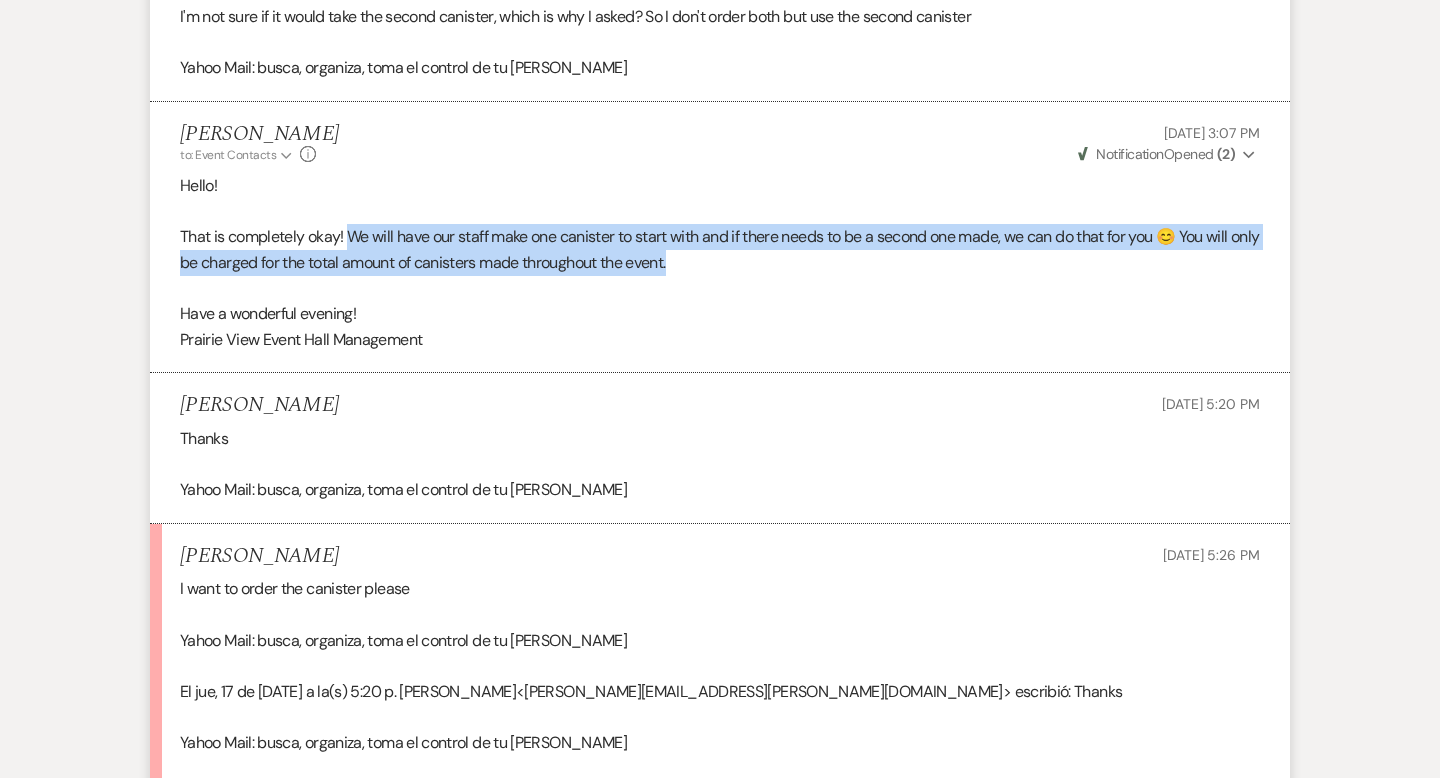 drag, startPoint x: 348, startPoint y: 184, endPoint x: 727, endPoint y: 221, distance: 380.8018 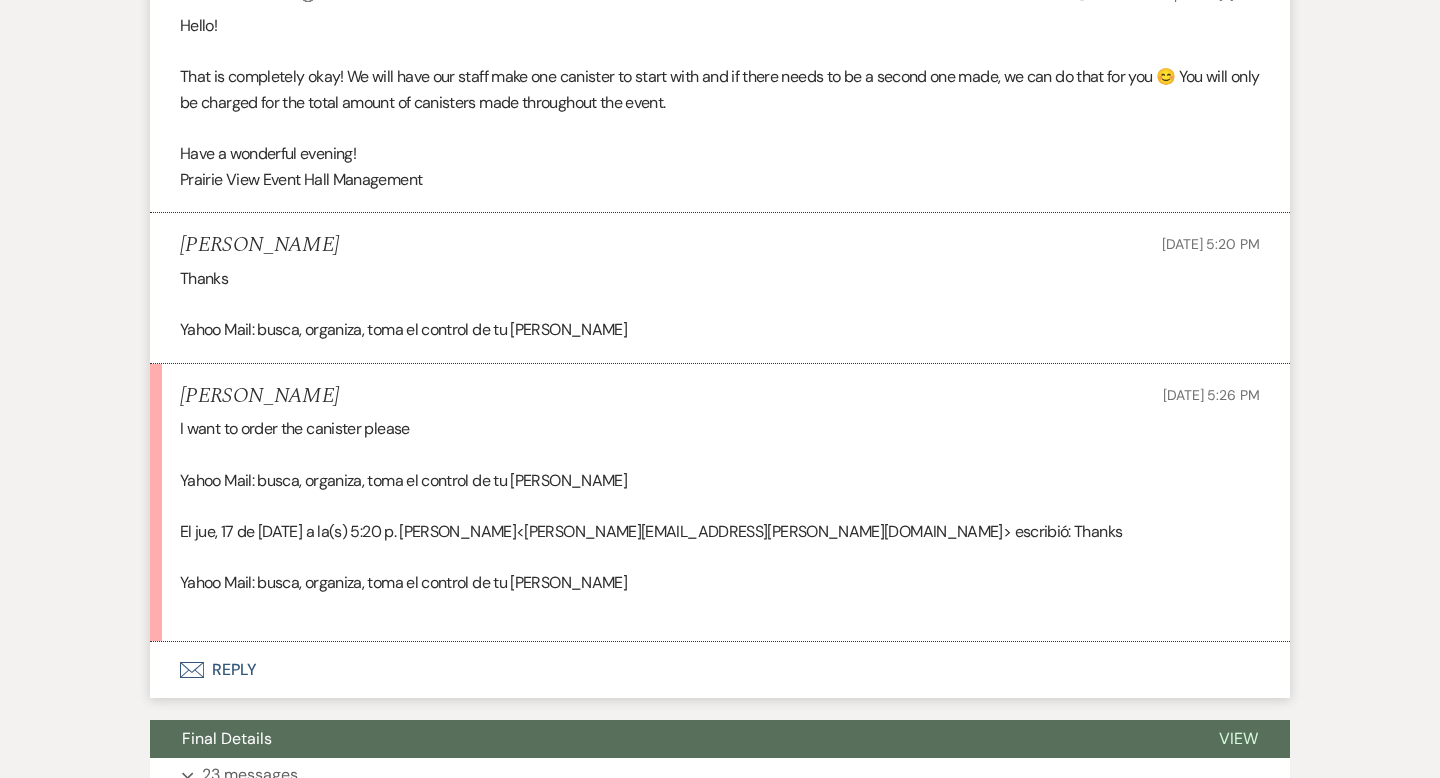 scroll, scrollTop: 2933, scrollLeft: 0, axis: vertical 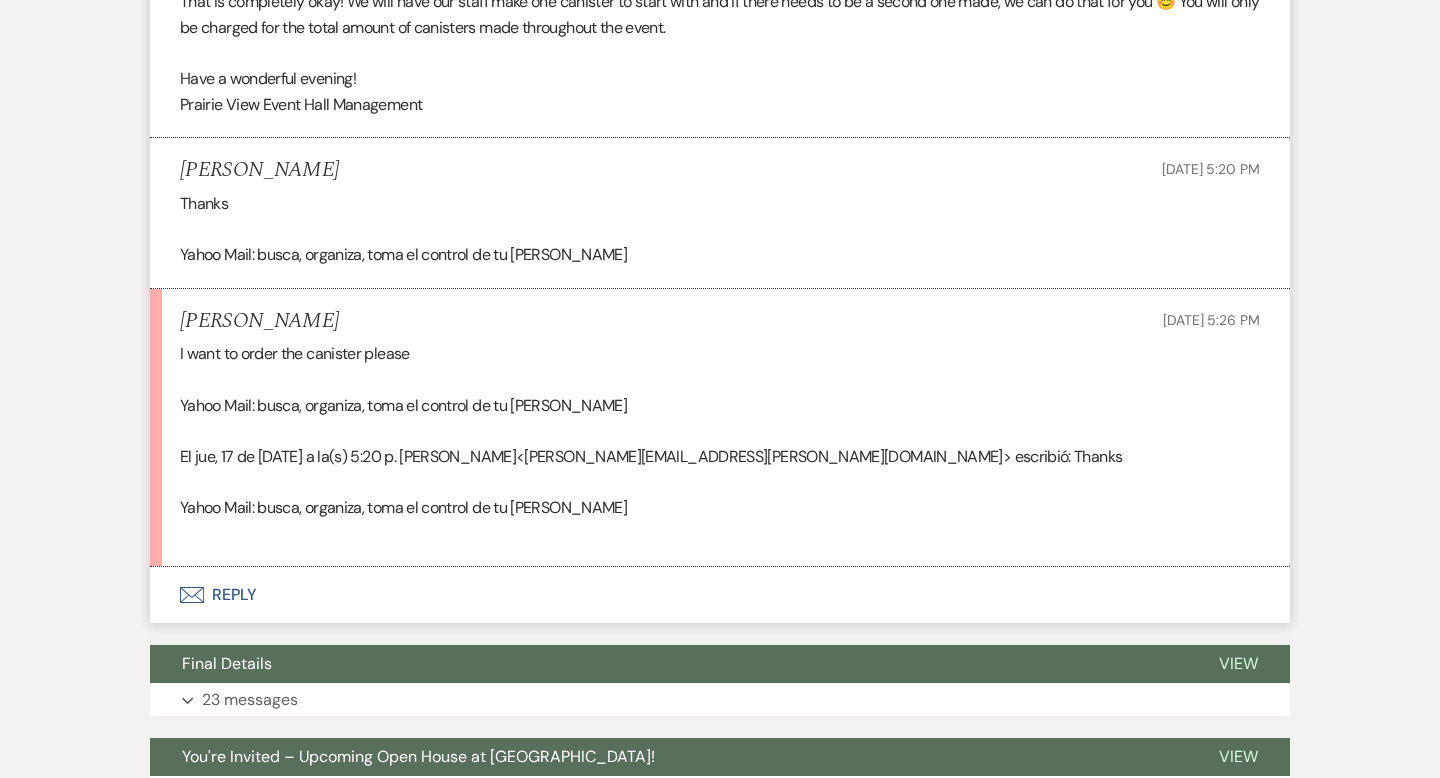 click on "Envelope Reply" at bounding box center (720, 595) 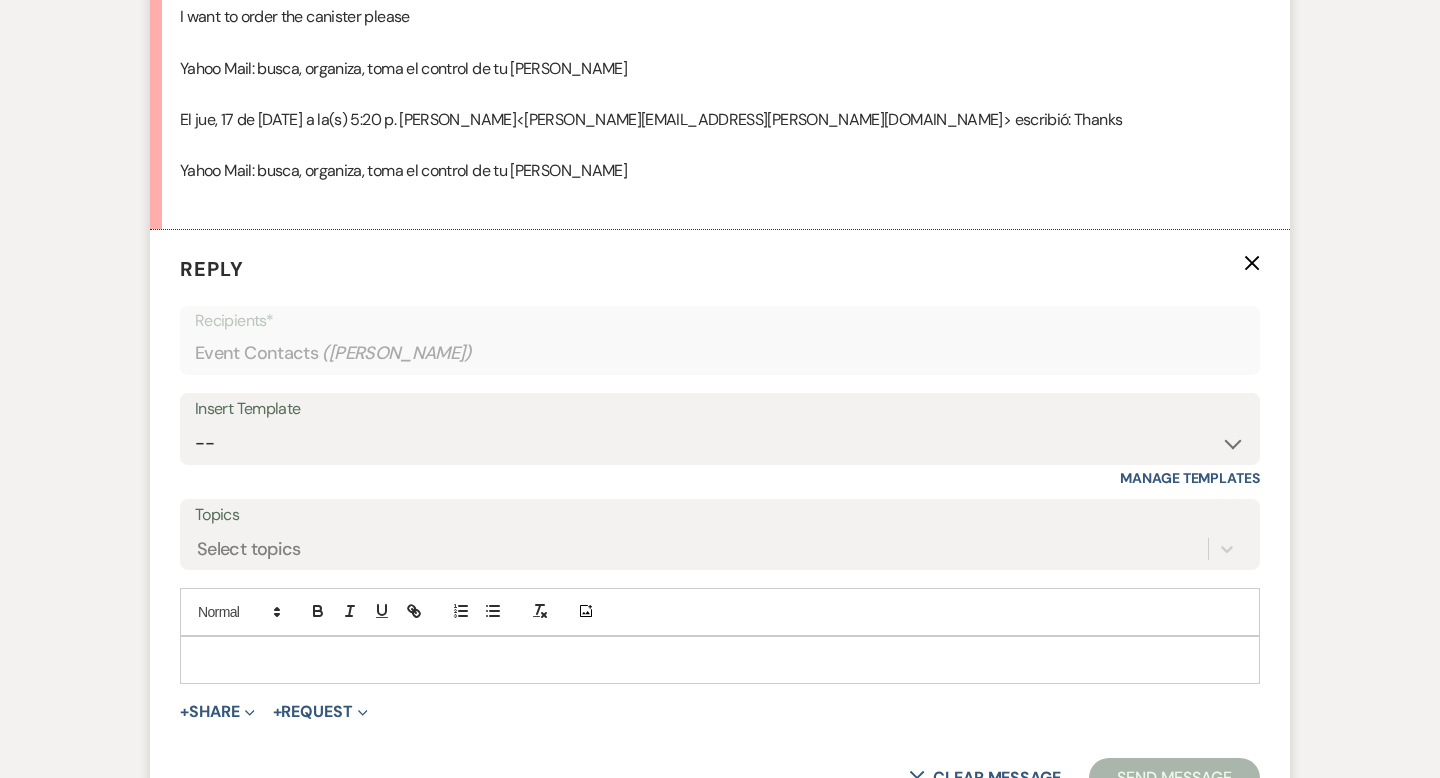 scroll, scrollTop: 3356, scrollLeft: 0, axis: vertical 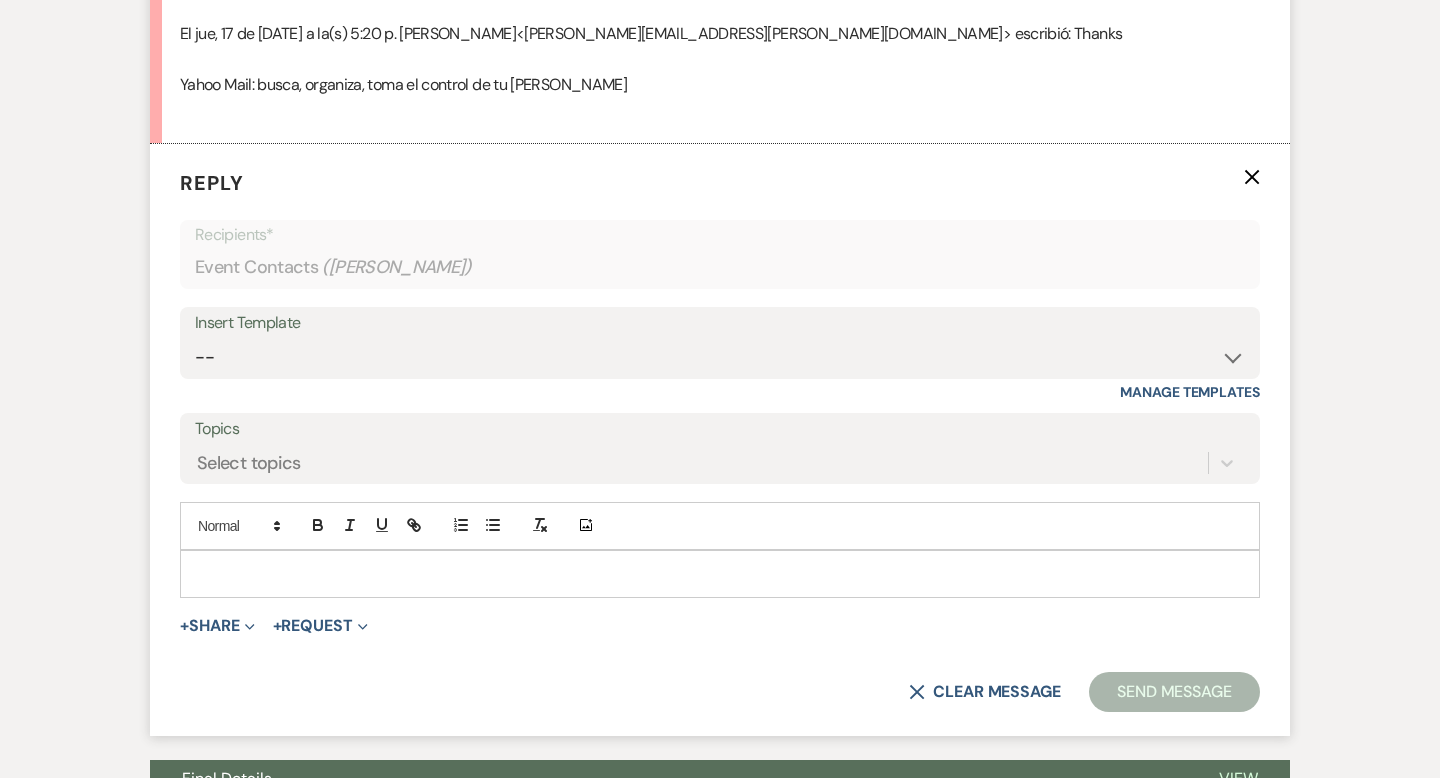 click at bounding box center [720, 574] 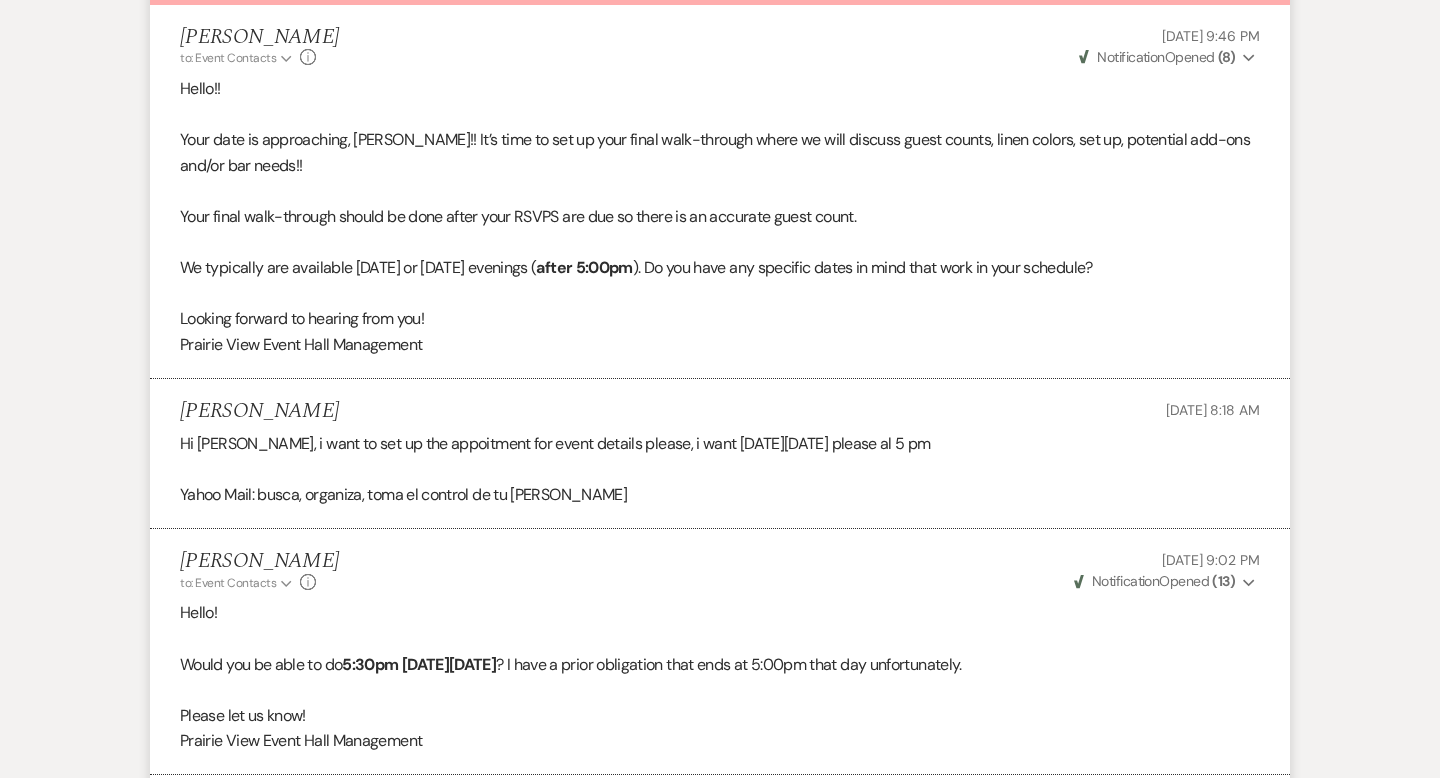 scroll, scrollTop: 0, scrollLeft: 0, axis: both 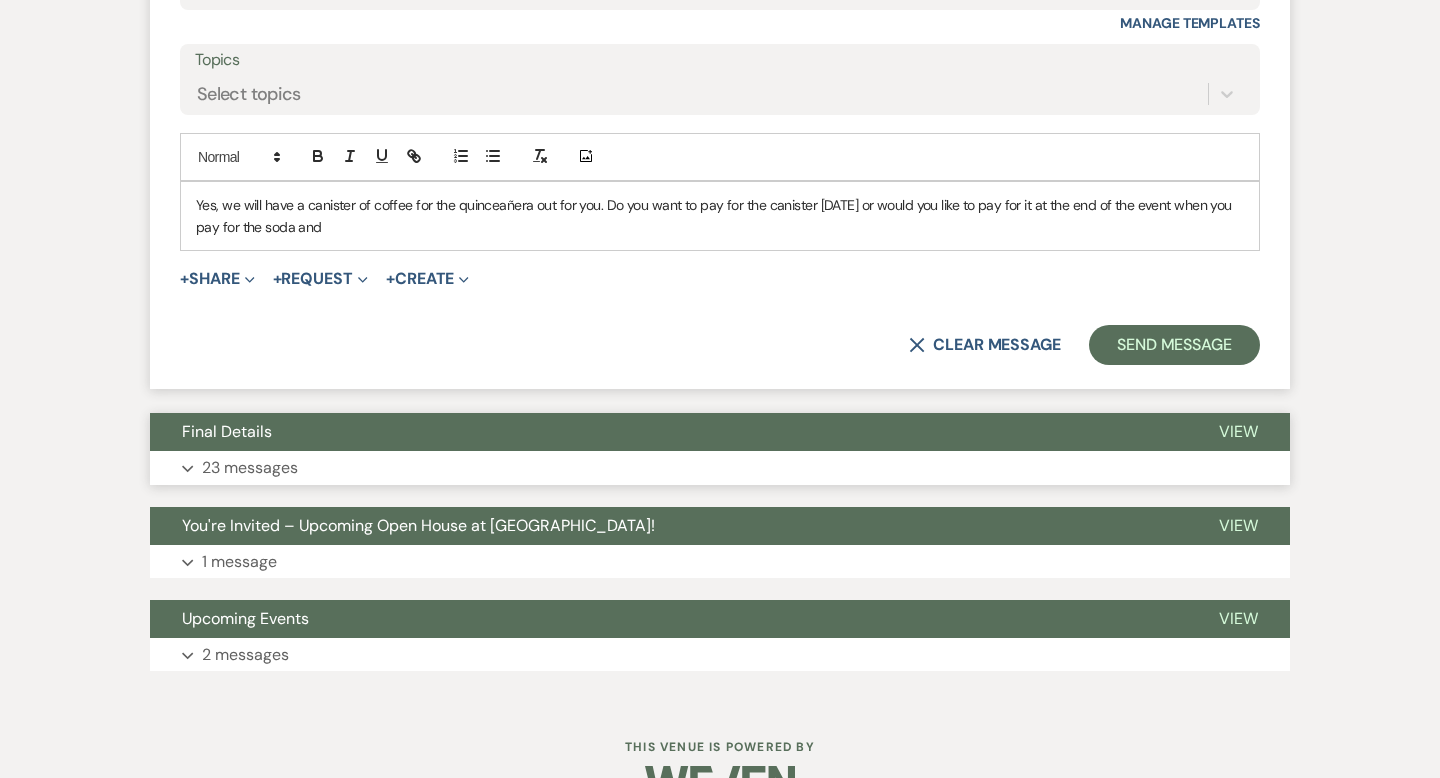 click on "Final Details" at bounding box center [668, 432] 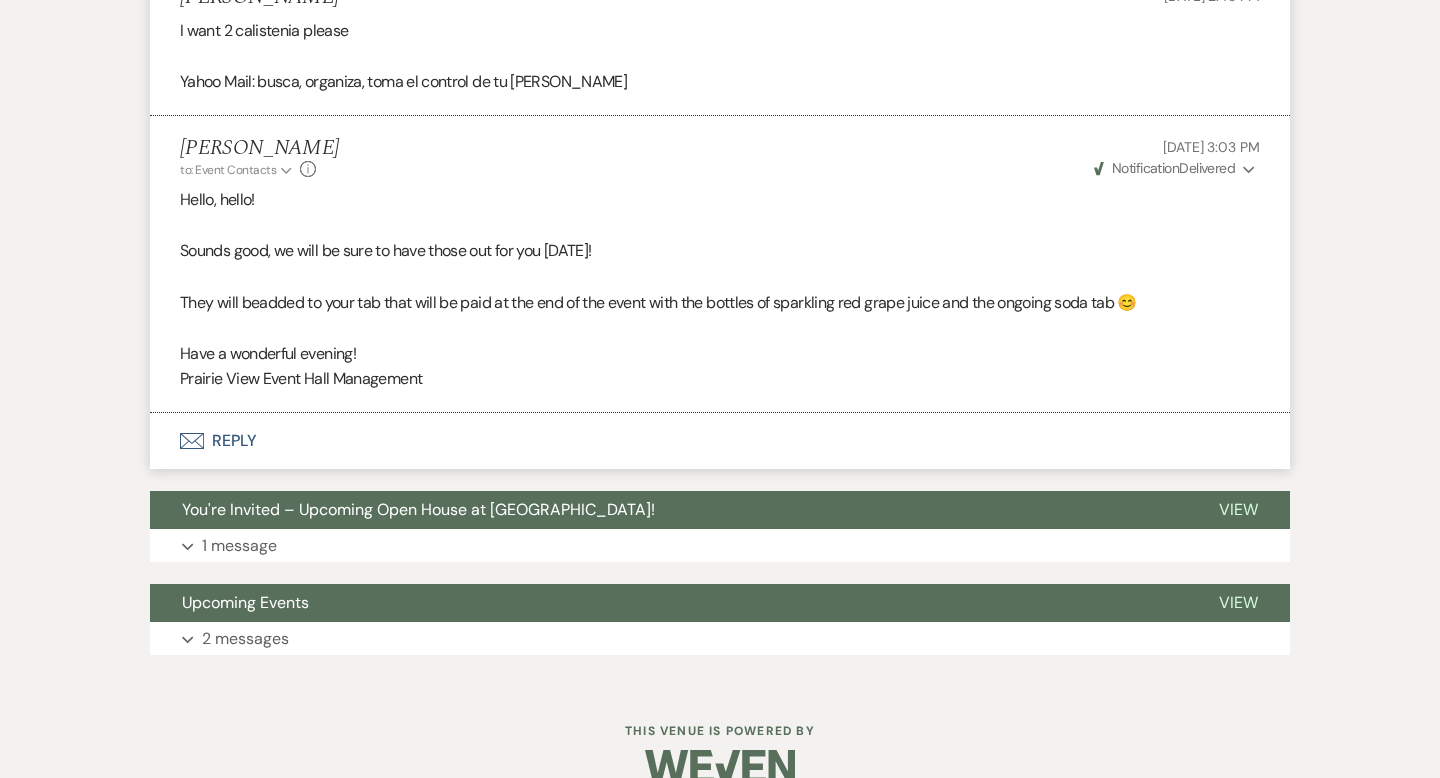 scroll, scrollTop: 9430, scrollLeft: 0, axis: vertical 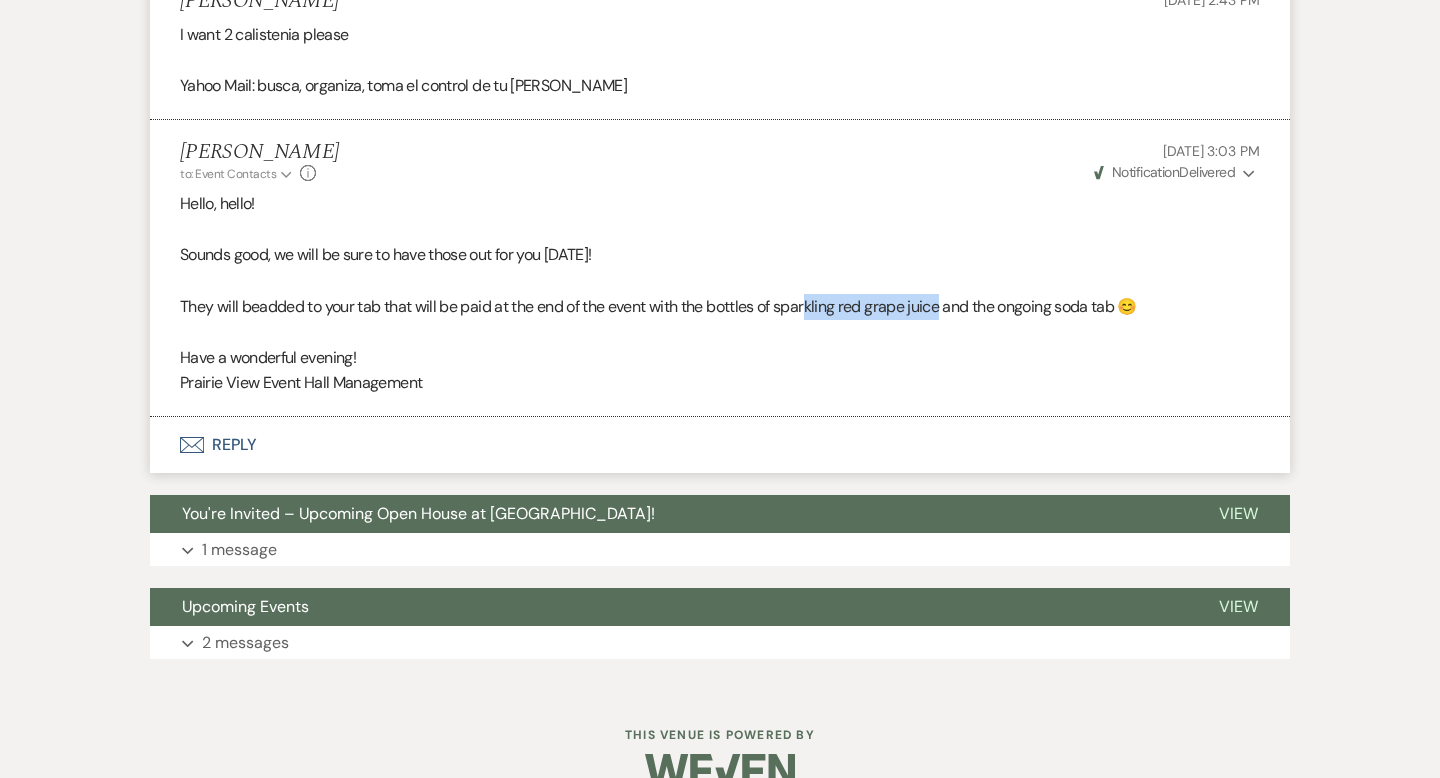drag, startPoint x: 947, startPoint y: 329, endPoint x: 799, endPoint y: 330, distance: 148.00337 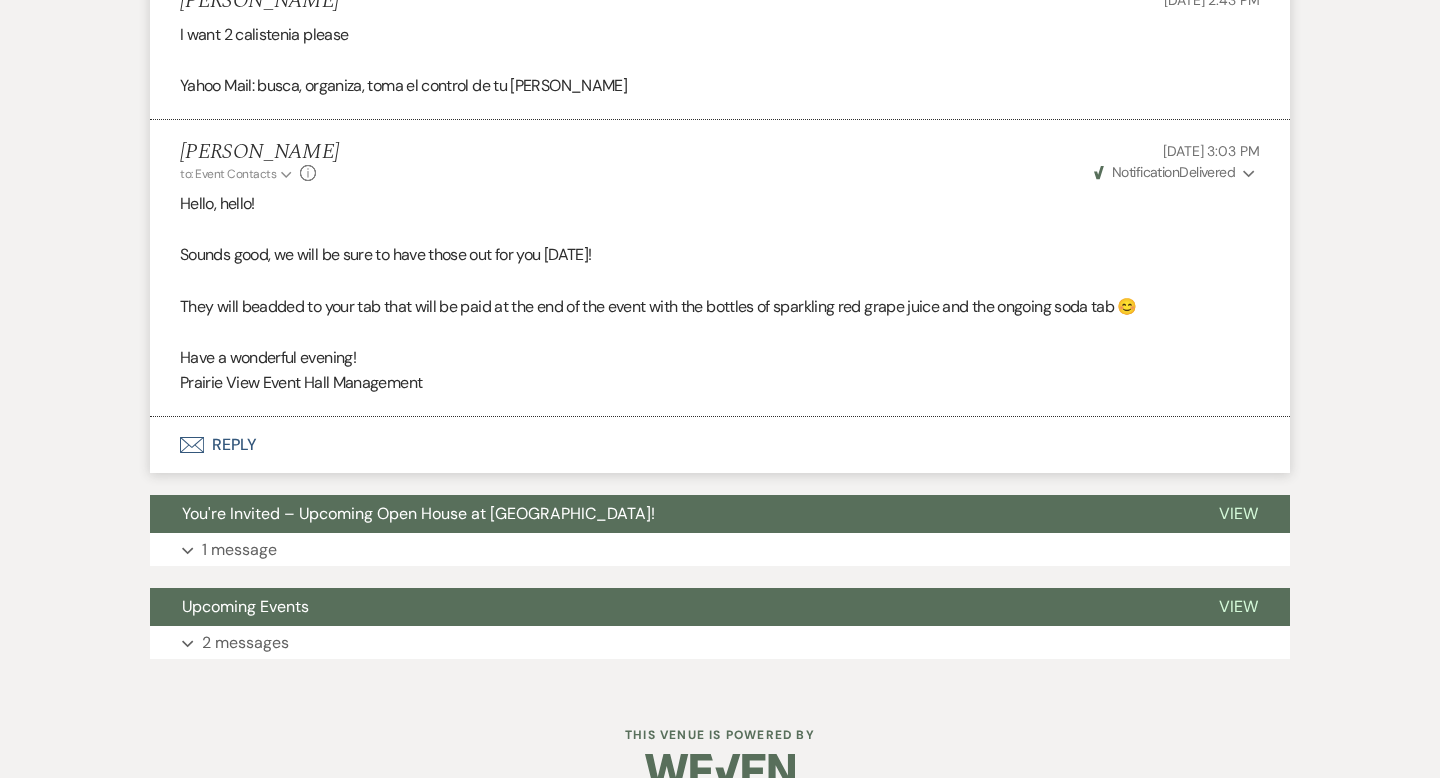 click on "added to your tab that will be paid at the end of the event with the bottles of sparkling red grape juice and the ongoing soda tab 😊" at bounding box center [698, 306] 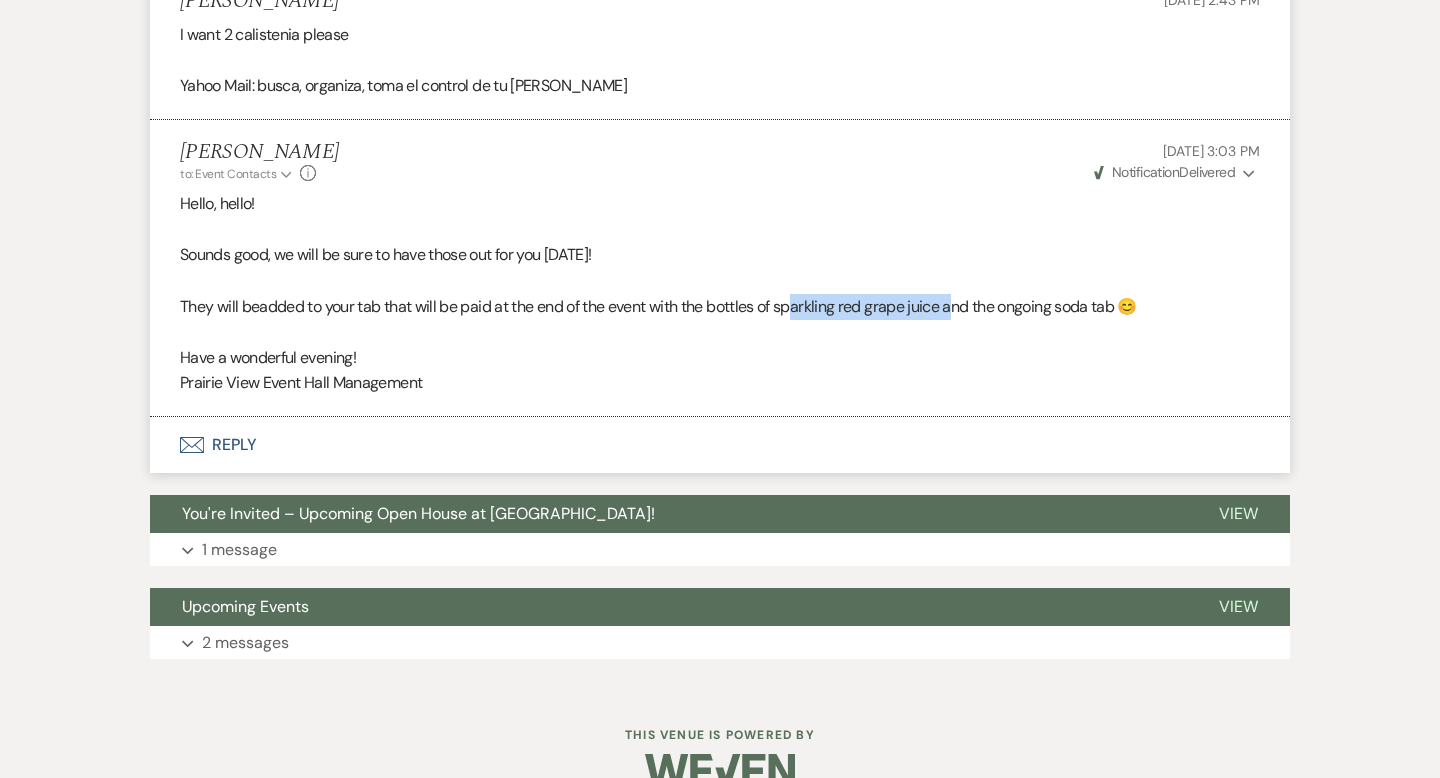 drag, startPoint x: 954, startPoint y: 335, endPoint x: 792, endPoint y: 339, distance: 162.04938 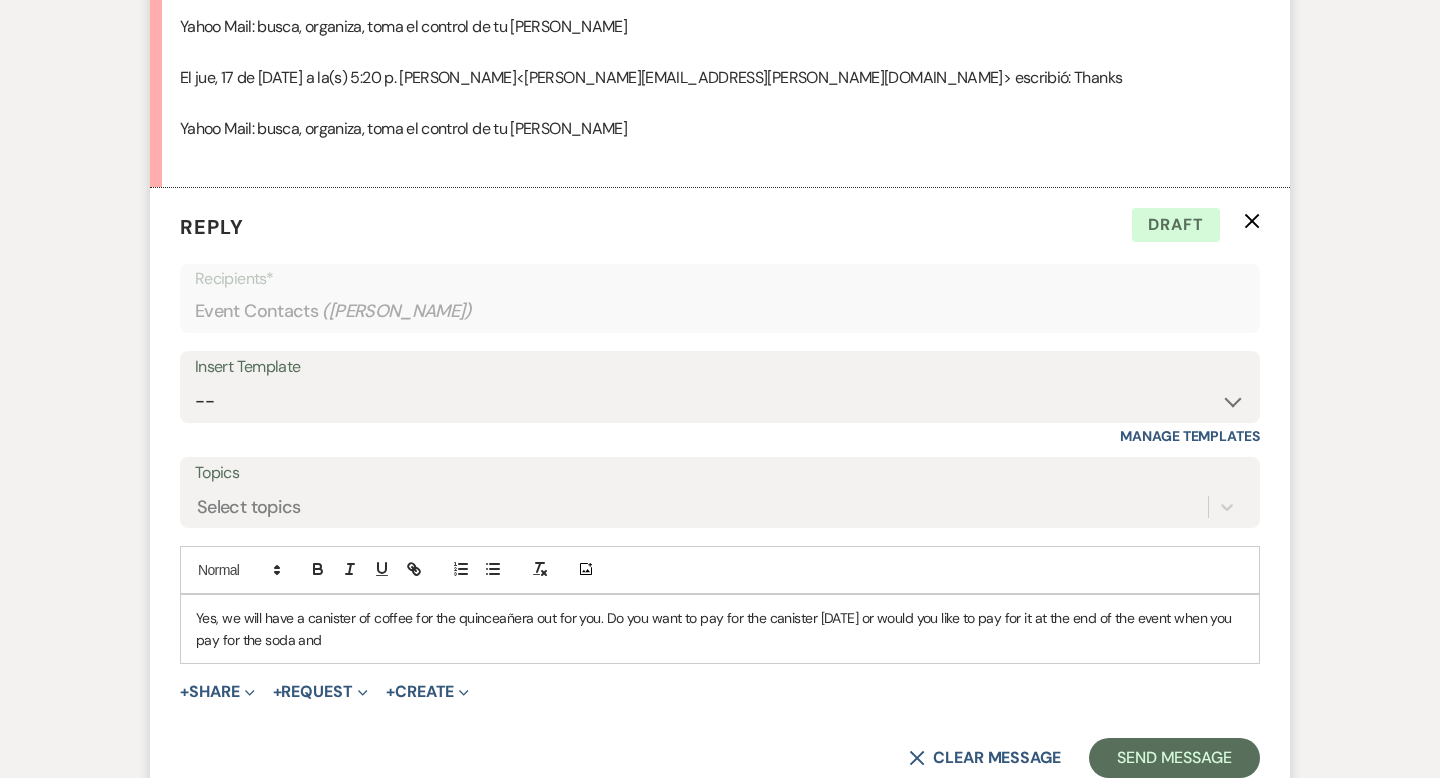 scroll, scrollTop: 3242, scrollLeft: 0, axis: vertical 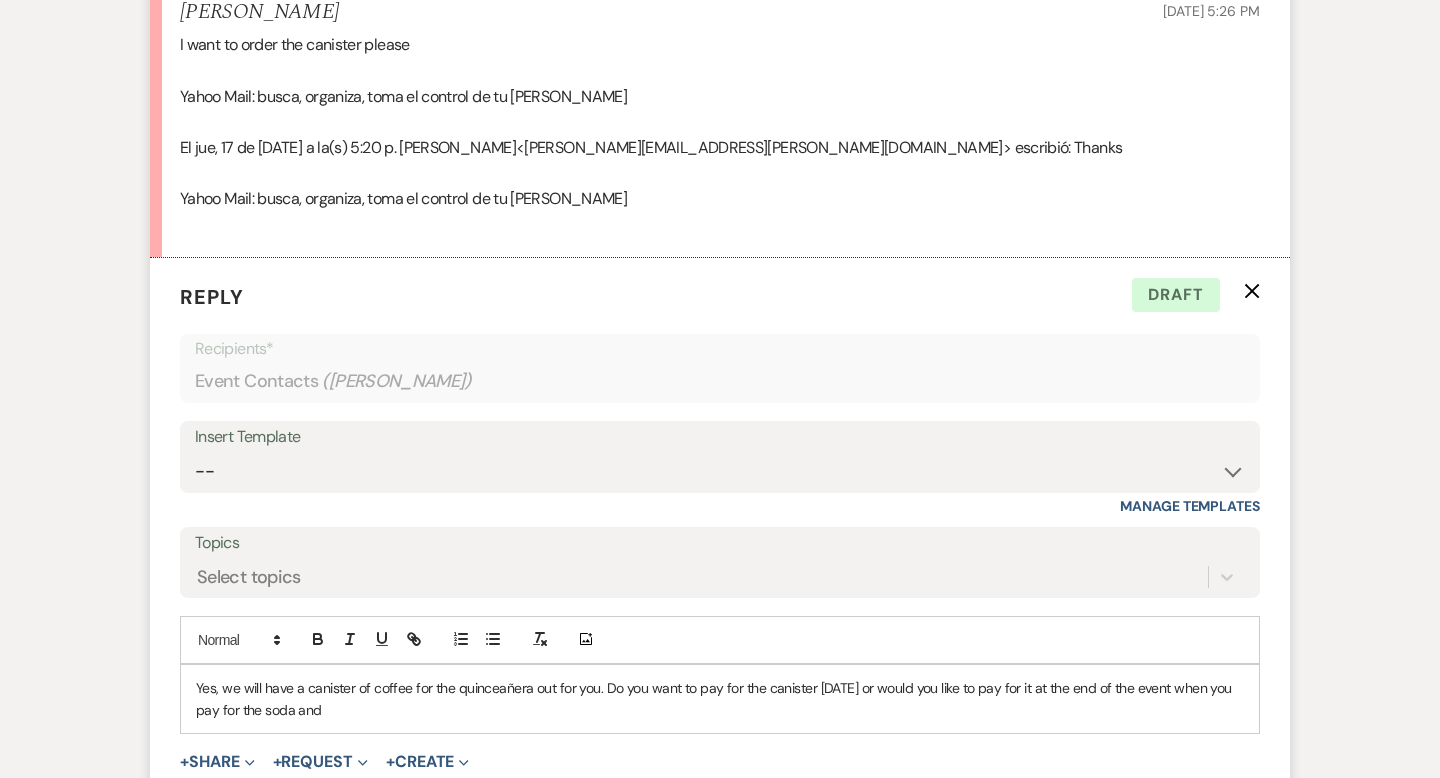 click on "Yes, we will have a canister of coffee for the quinceañera out for you. Do you want to pay for the canister today or would you like to pay for it at the end of the event when you pay for the soda and" at bounding box center (720, 699) 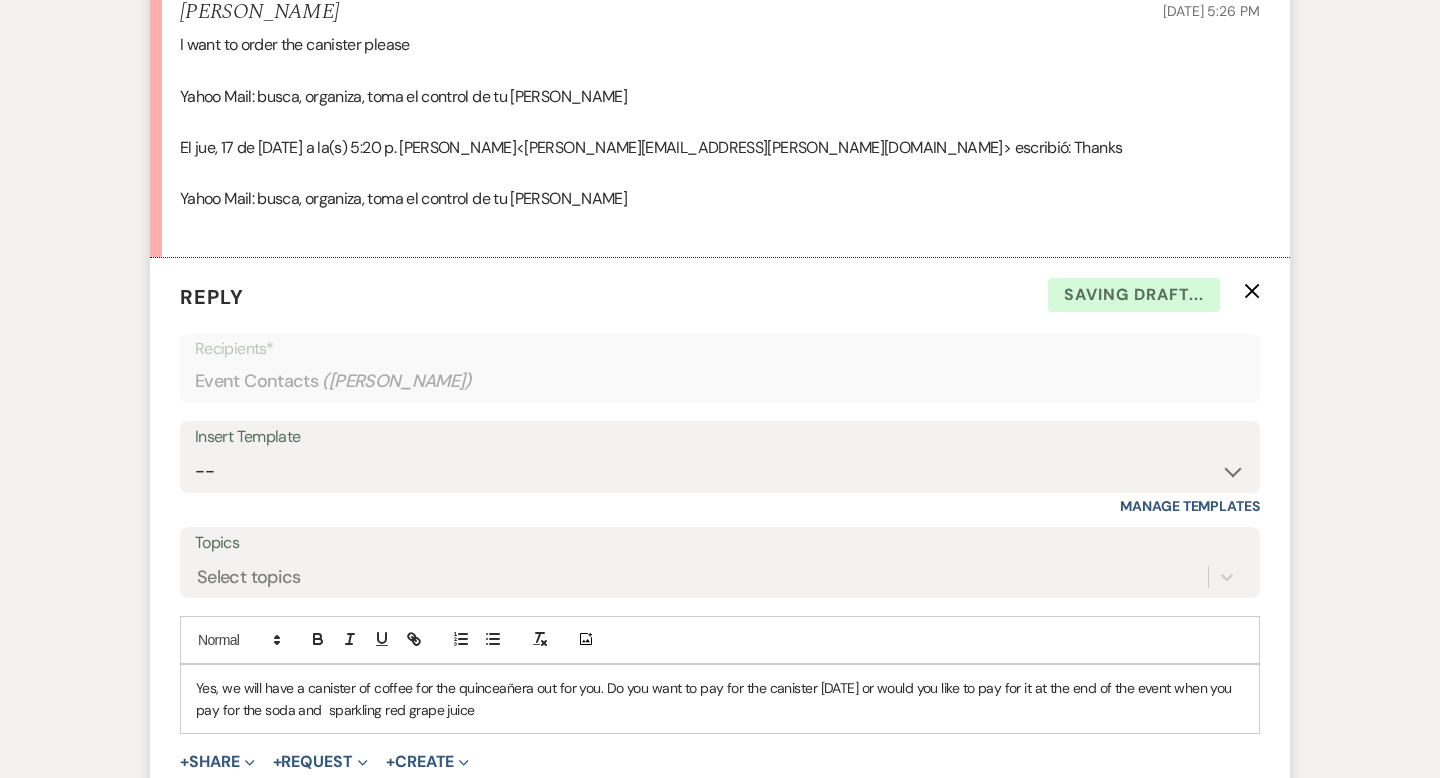 click on "Yes, we will have a canister of coffee for the quinceañera out for you. Do you want to pay for the canister today or would you like to pay for it at the end of the event when you pay for the soda and  s parkling red grape juice" at bounding box center [720, 699] 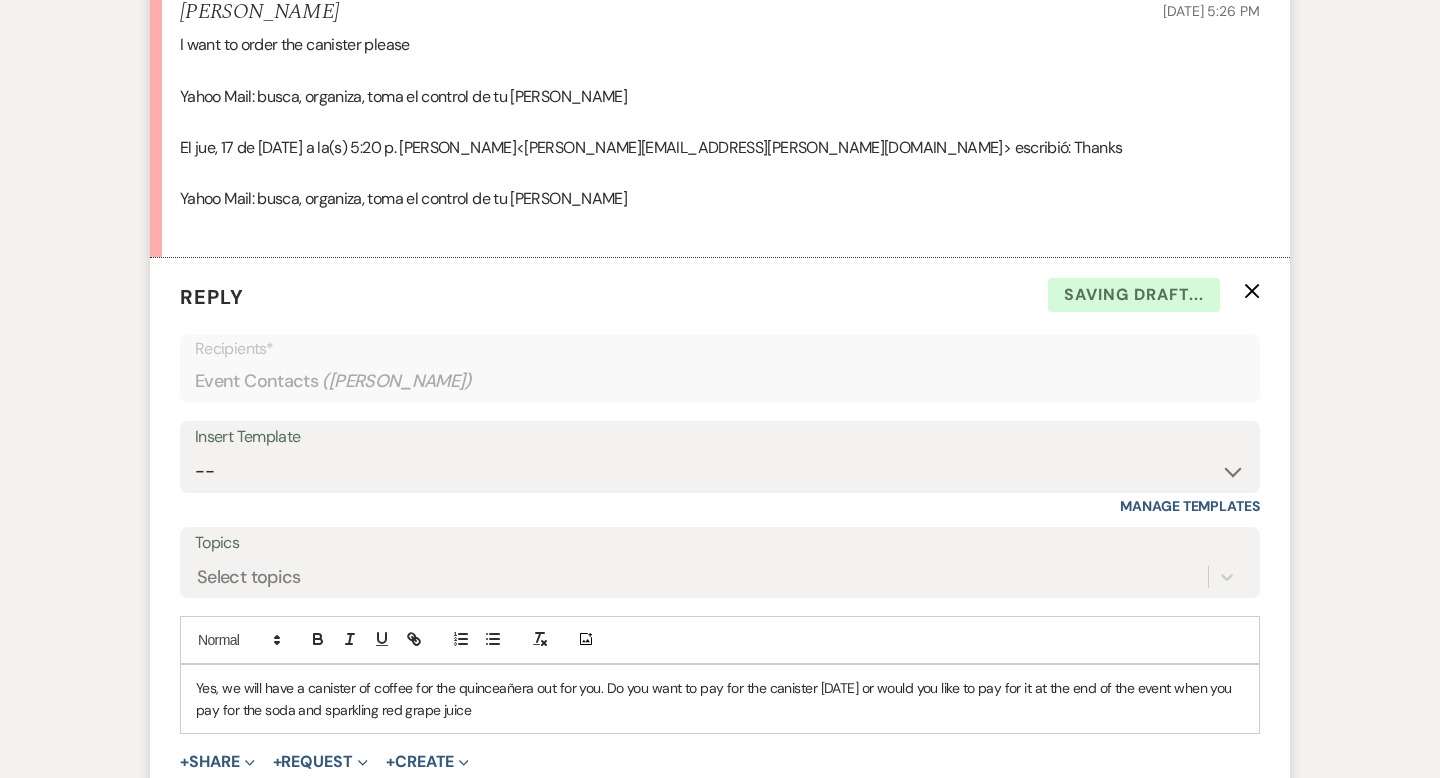 click on "Yes, we will have a canister of coffee for the quinceañera out for you. Do you want to pay for the canister today or would you like to pay for it at the end of the event when you pay for the soda and s parkling red grape juice" at bounding box center (720, 699) 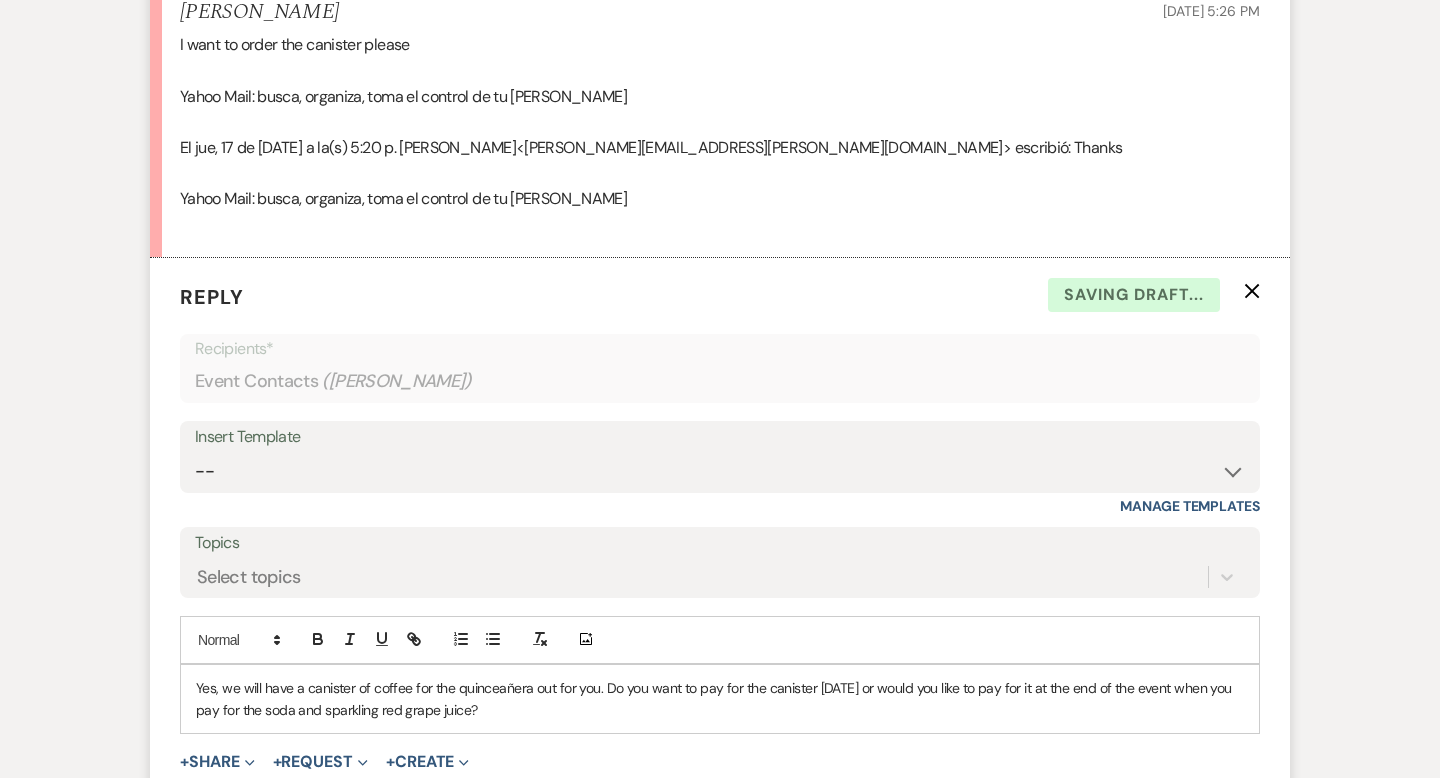 click on "Yes, we will have a canister of coffee for the quinceañera out for you. Do you want to pay for the canister today or would you like to pay for it at the end of the event when you pay for the soda and s parkling red grape juice?" at bounding box center [720, 699] 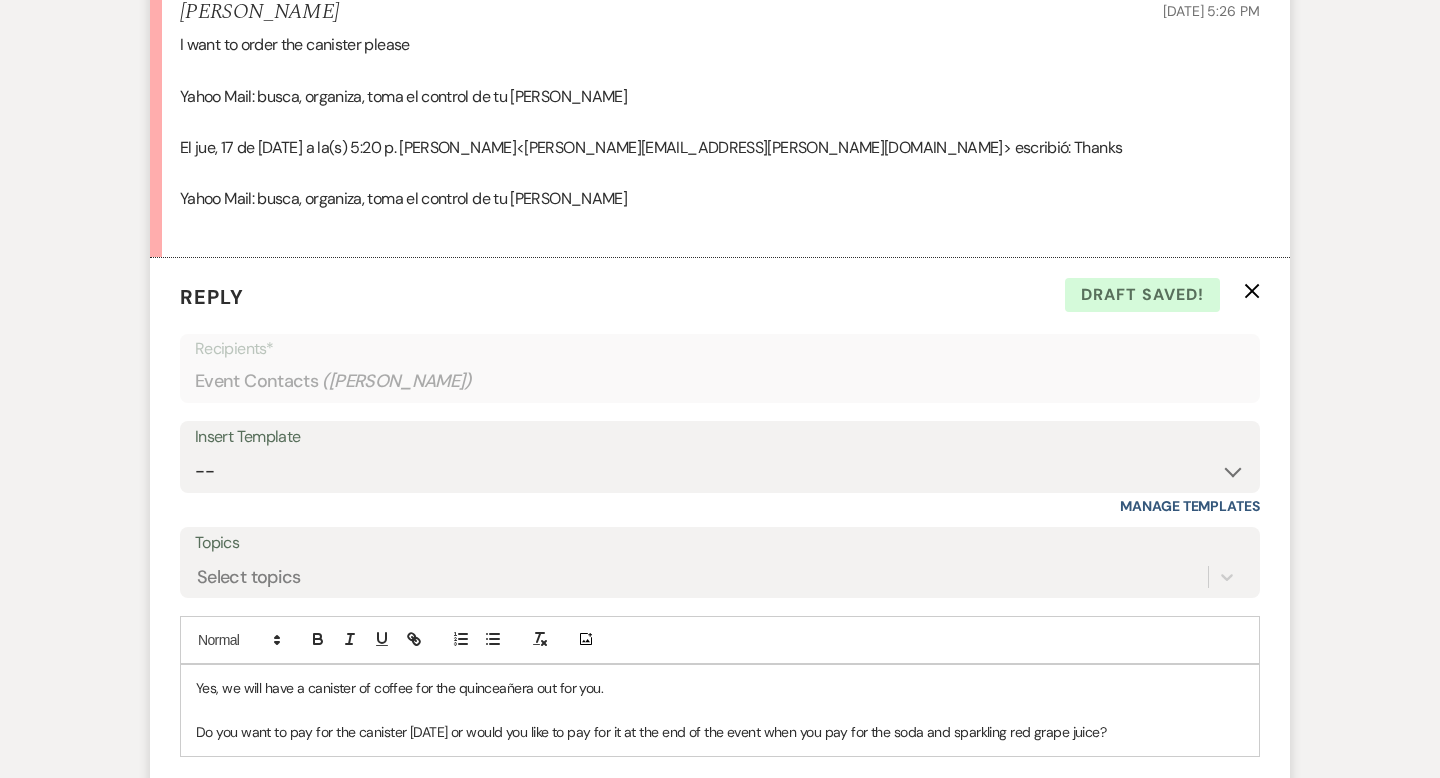 click on "Do you want to pay for the canister today or would you like to pay for it at the end of the event when you pay for the soda and s parkling red grape juice?" at bounding box center [720, 732] 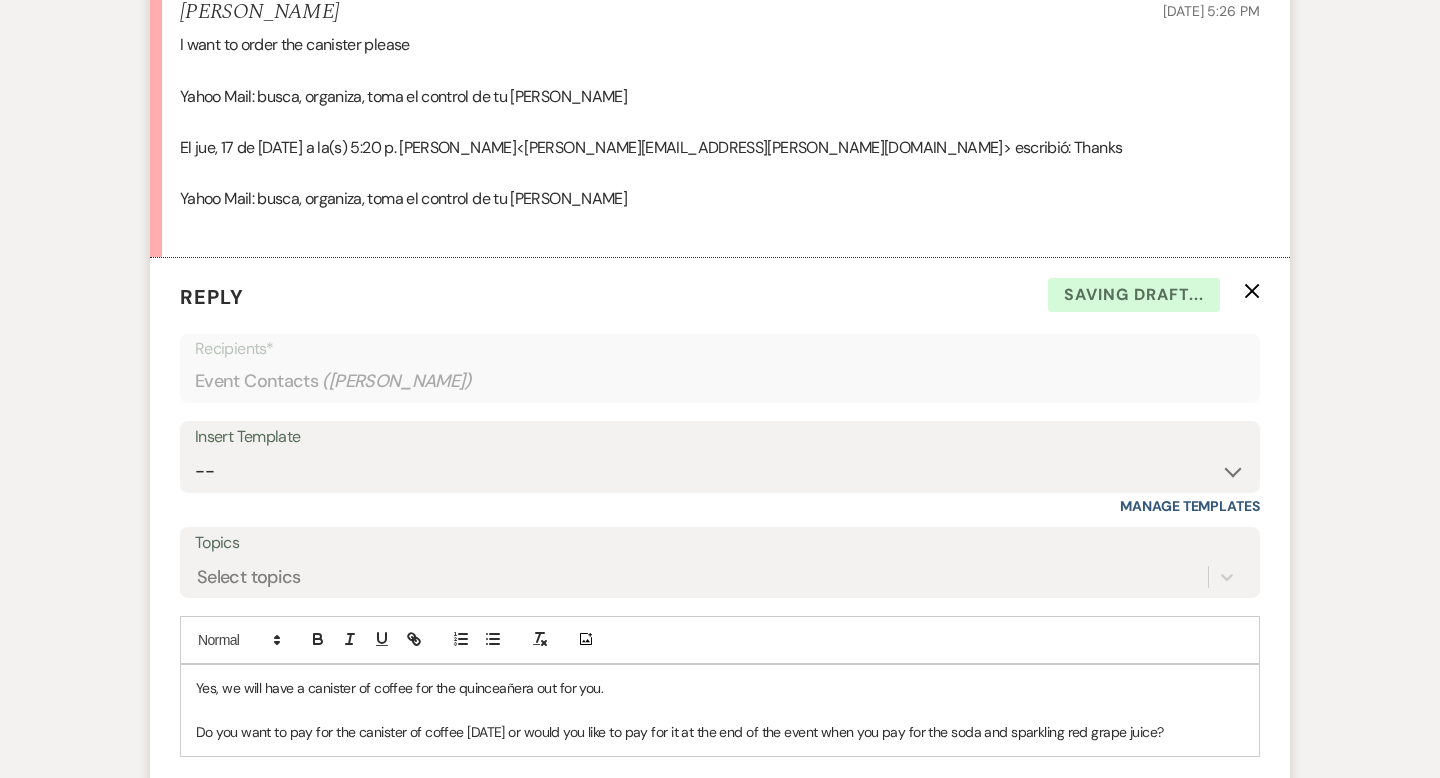 click on "Do you want to pay for the canister of coffee today or would you like to pay for it at the end of the event when you pay for the soda and s parkling red grape juice?" at bounding box center (720, 732) 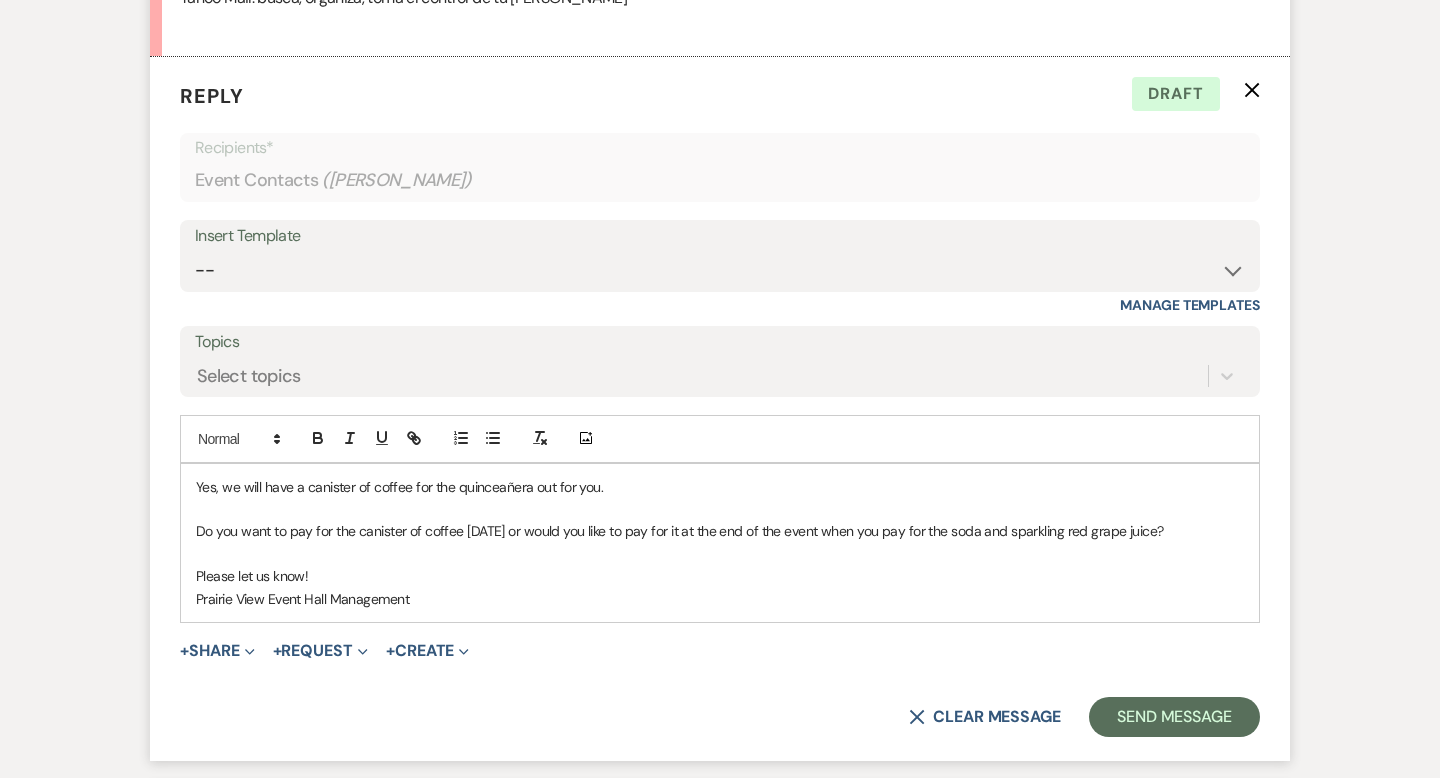 scroll, scrollTop: 3442, scrollLeft: 0, axis: vertical 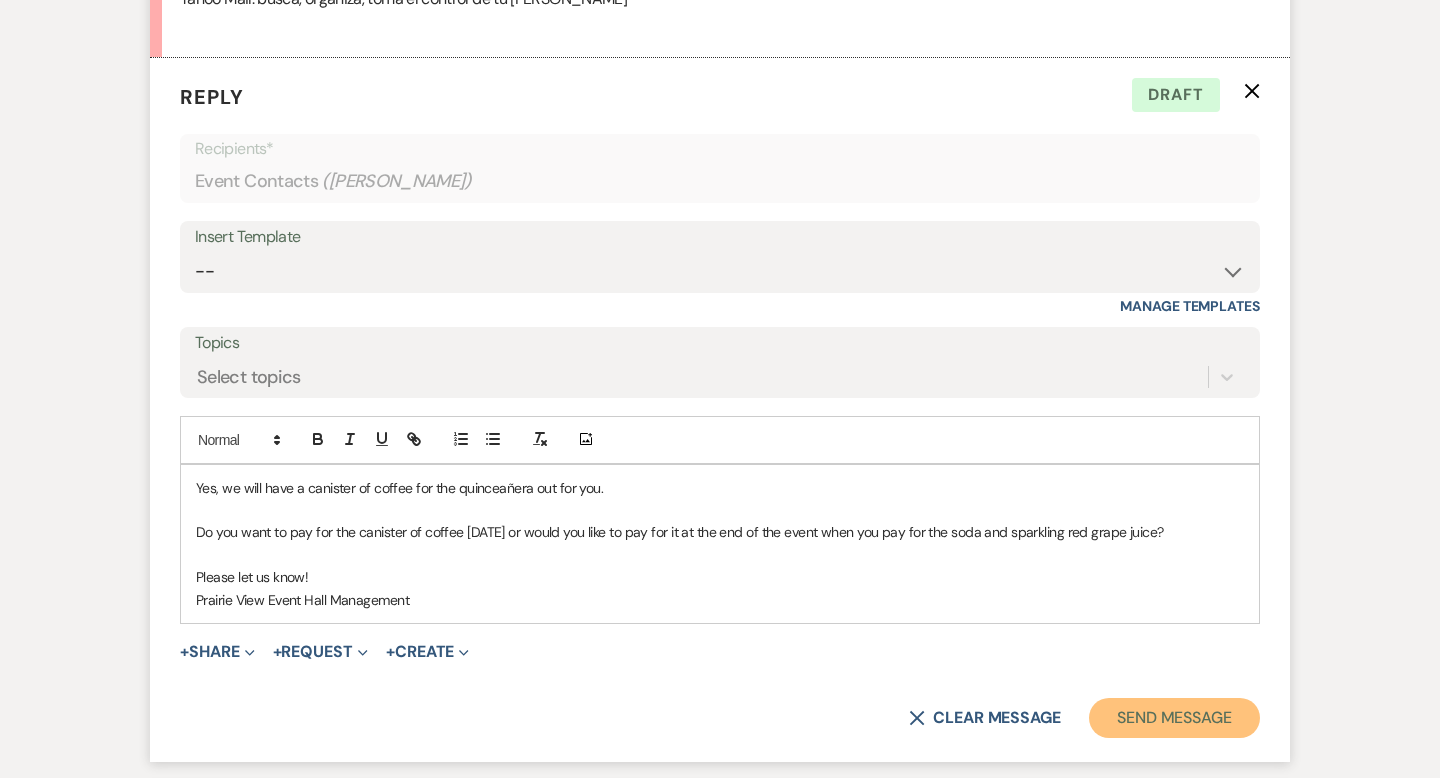 click on "Send Message" at bounding box center [1174, 718] 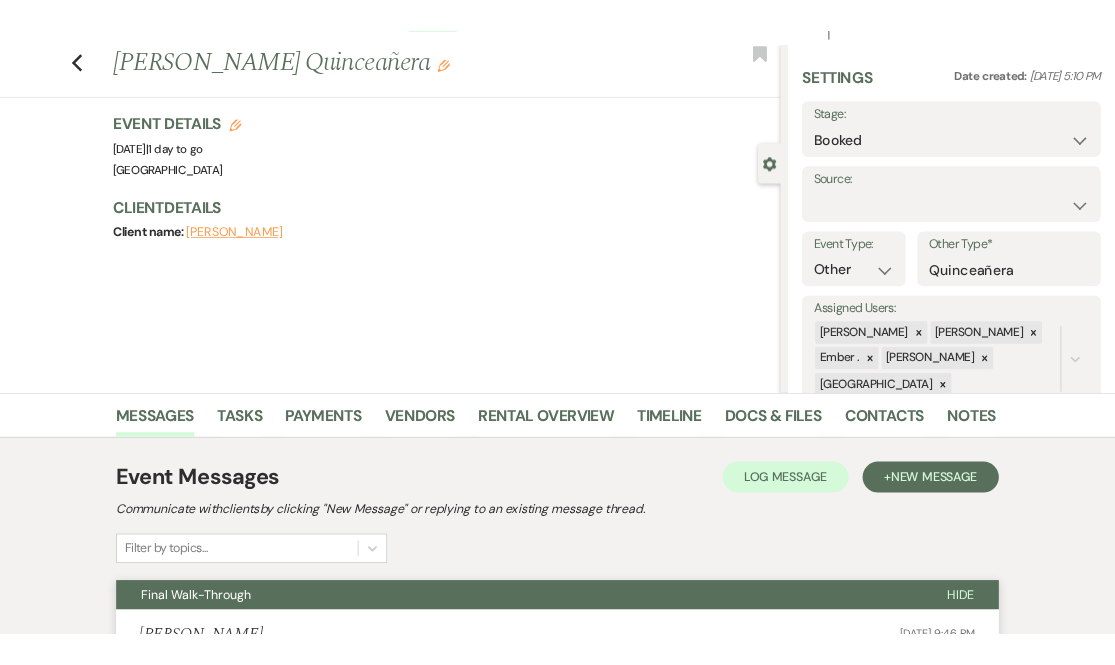 scroll, scrollTop: 0, scrollLeft: 0, axis: both 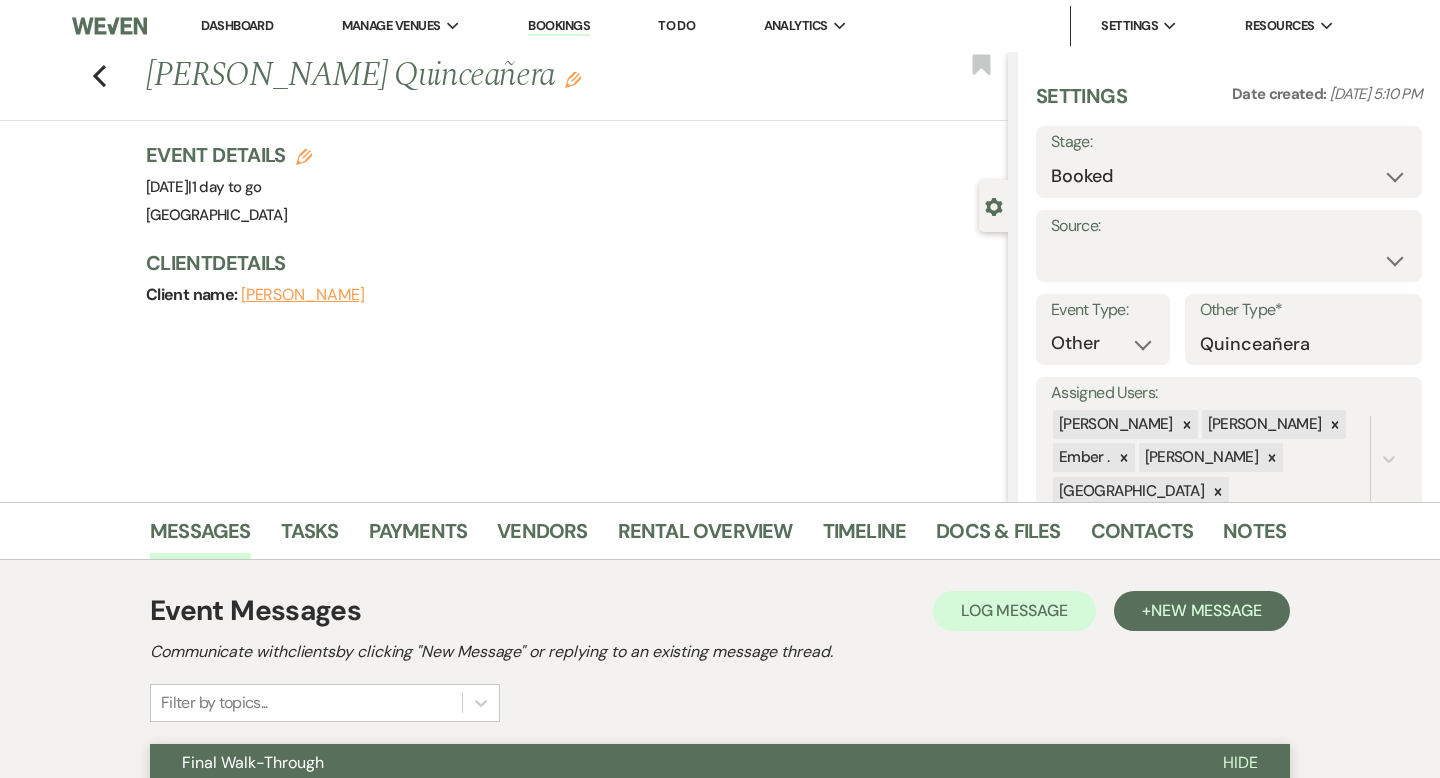 click on "Dashboard" at bounding box center [237, 25] 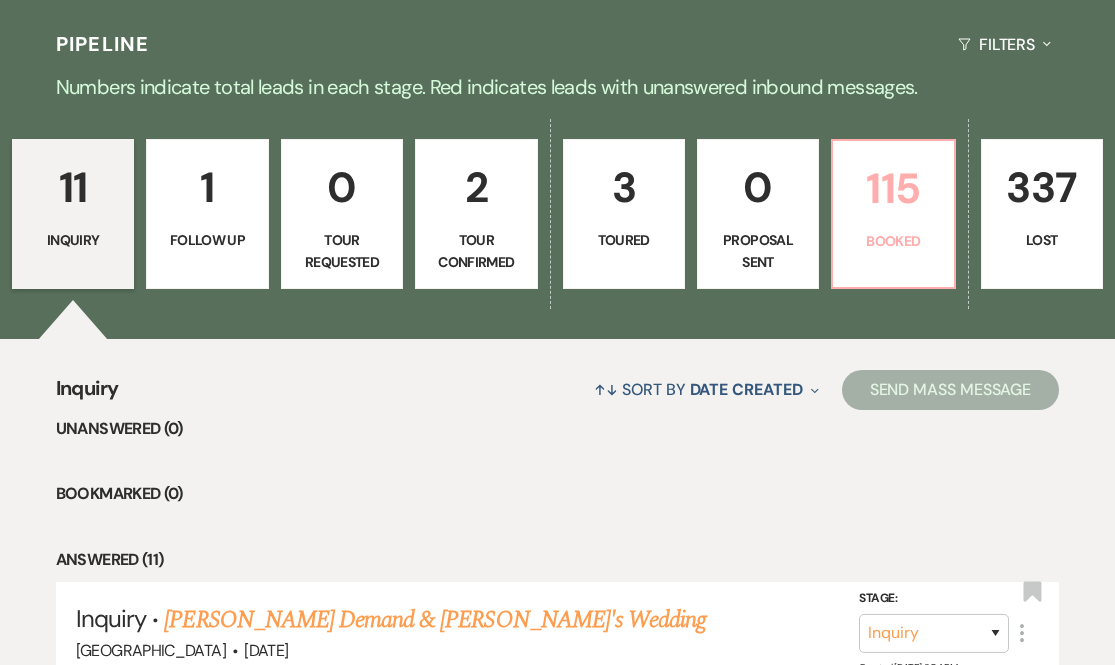 scroll, scrollTop: 458, scrollLeft: 0, axis: vertical 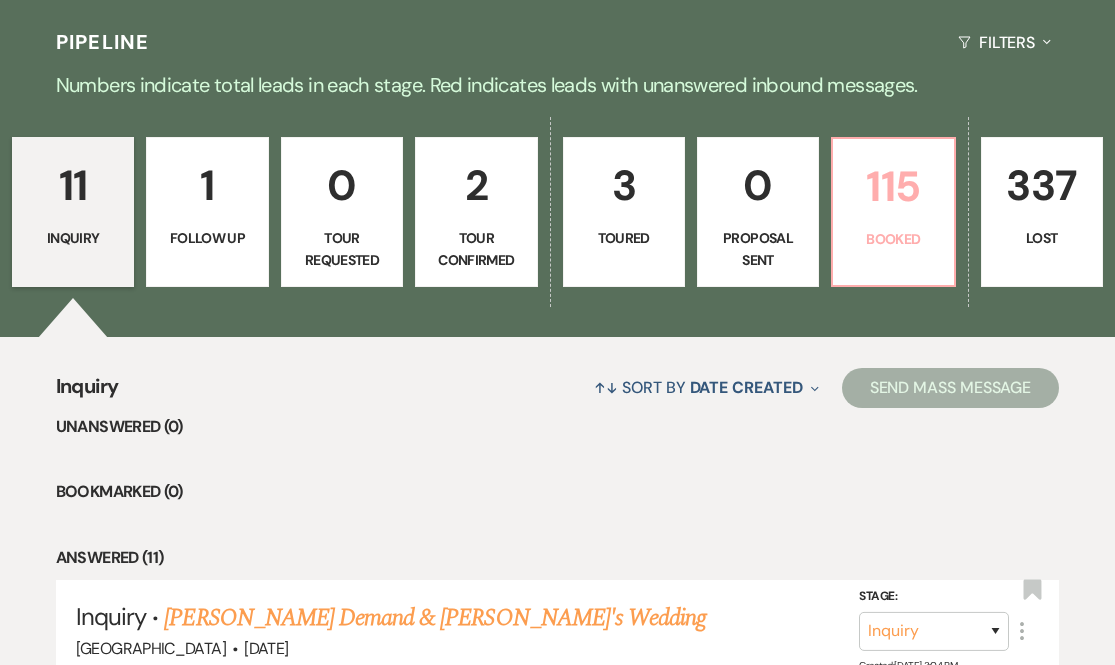 click on "115 Booked" at bounding box center (893, 212) 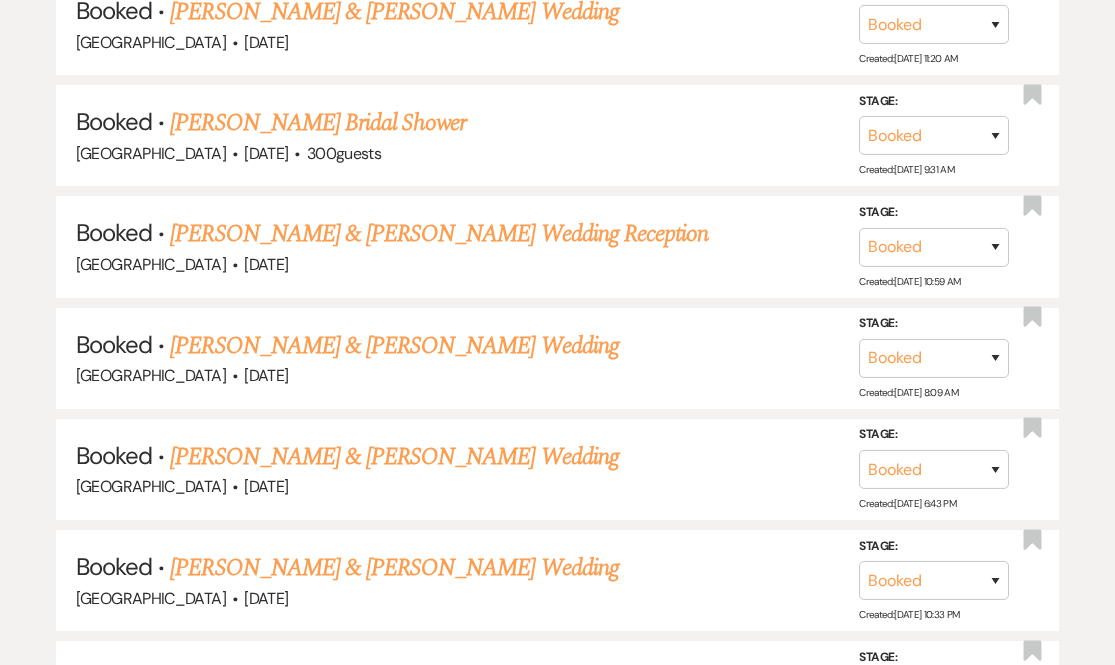 scroll, scrollTop: 2089, scrollLeft: 0, axis: vertical 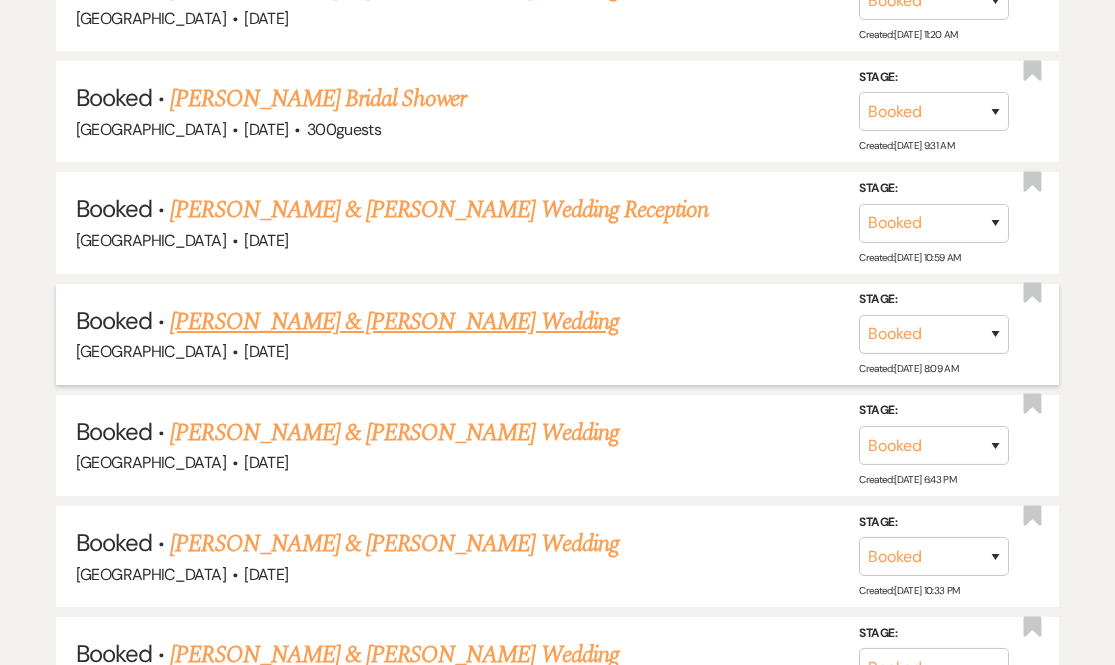 click on "Kaiti Kannegieter & Airis Santos's Wedding" at bounding box center (394, 322) 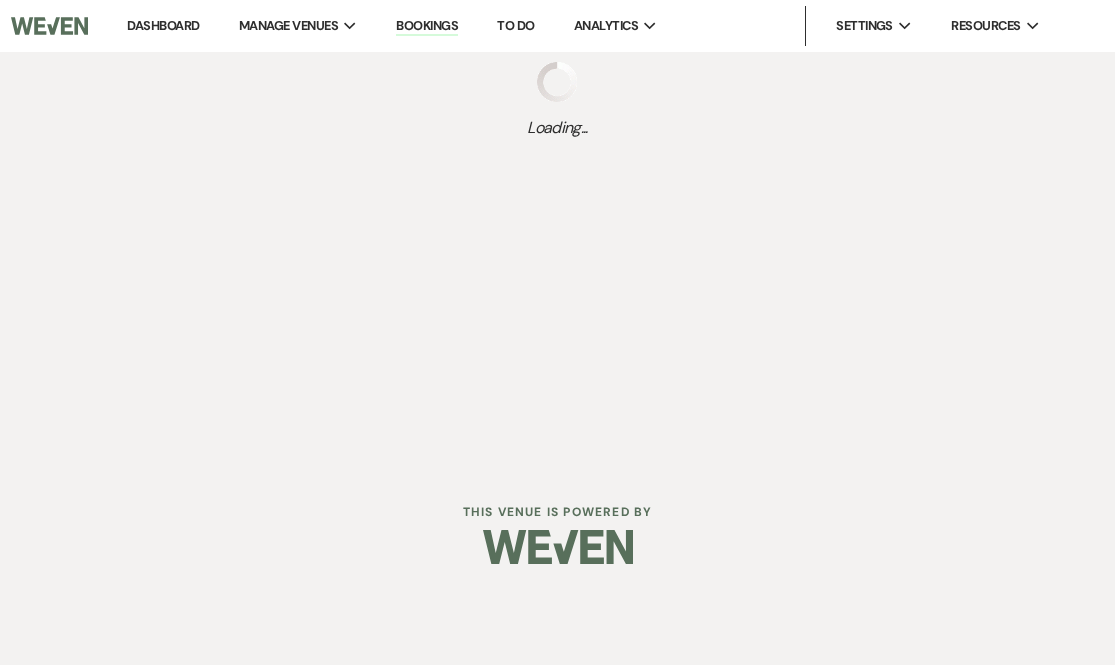 scroll, scrollTop: 0, scrollLeft: 0, axis: both 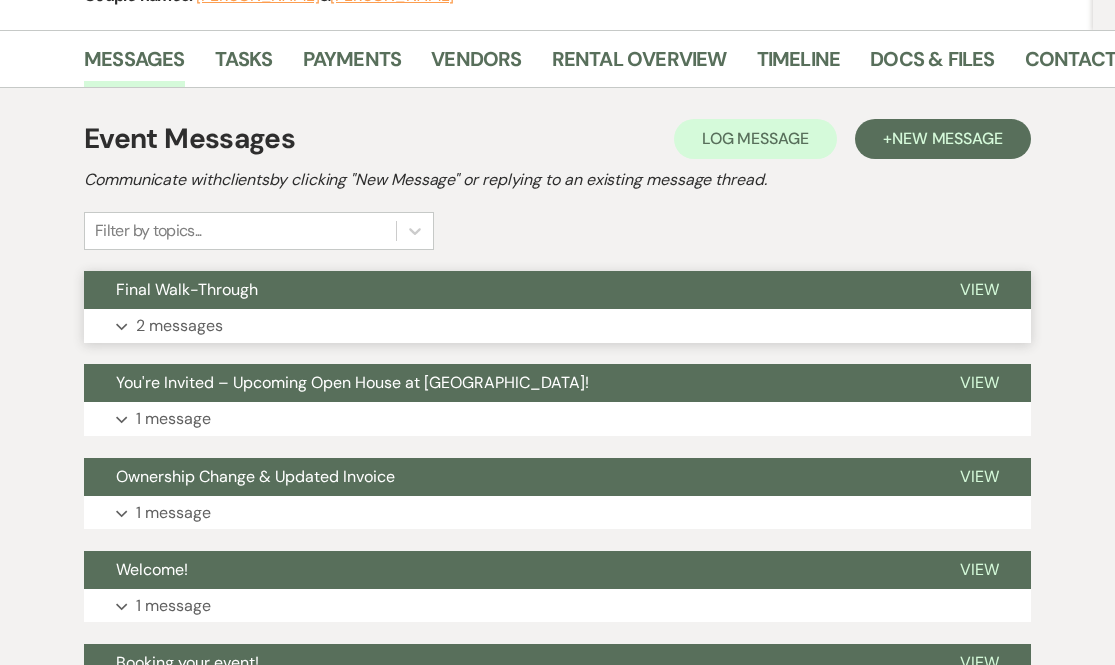 click on "Final Walk-Through" at bounding box center (506, 290) 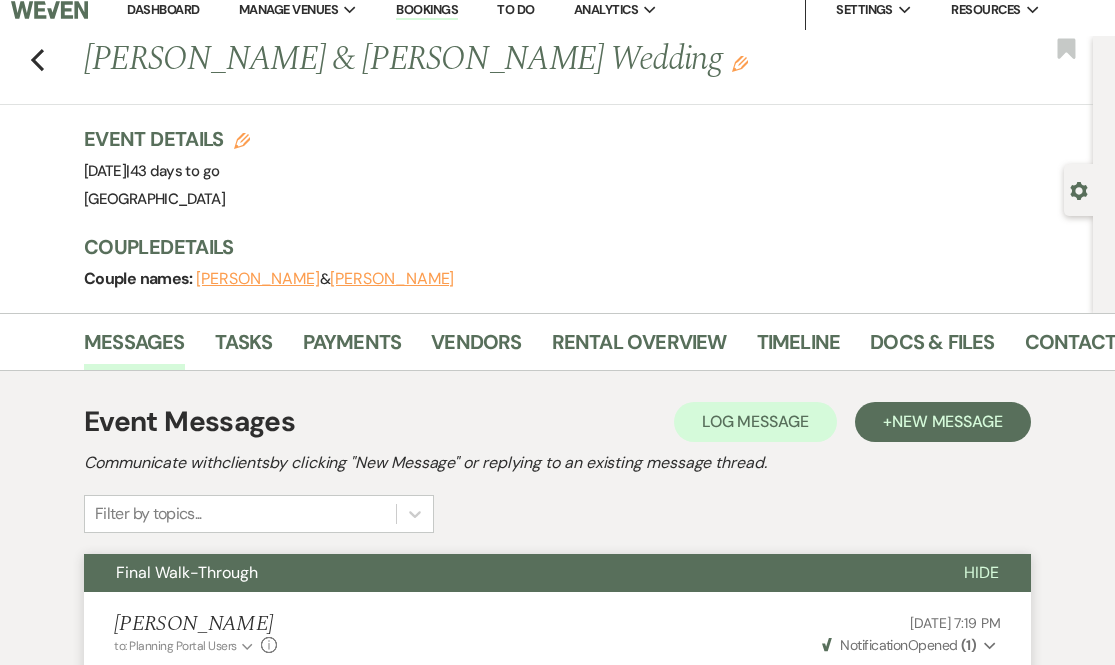 scroll, scrollTop: 0, scrollLeft: 0, axis: both 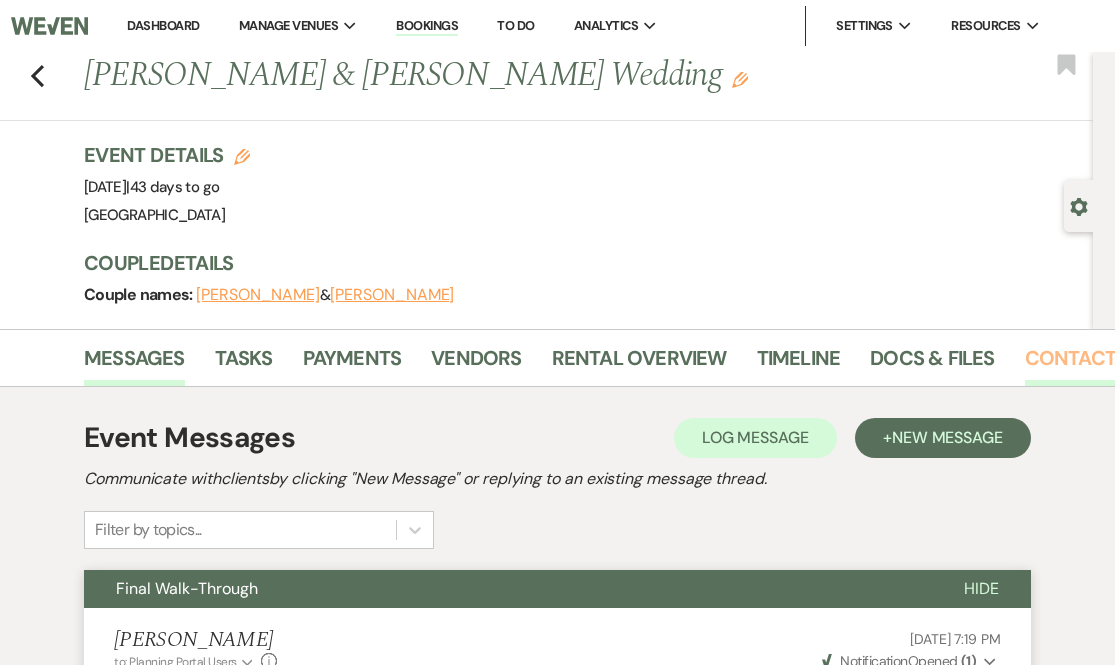 click on "Contacts" at bounding box center (1076, 364) 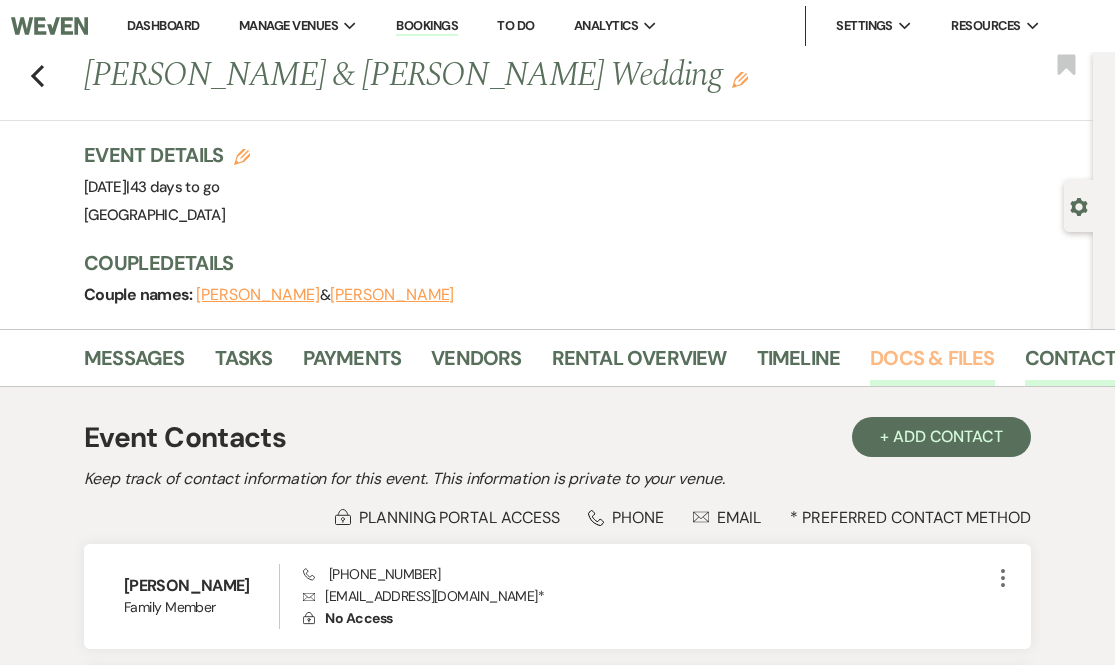 click on "Docs & Files" at bounding box center [932, 364] 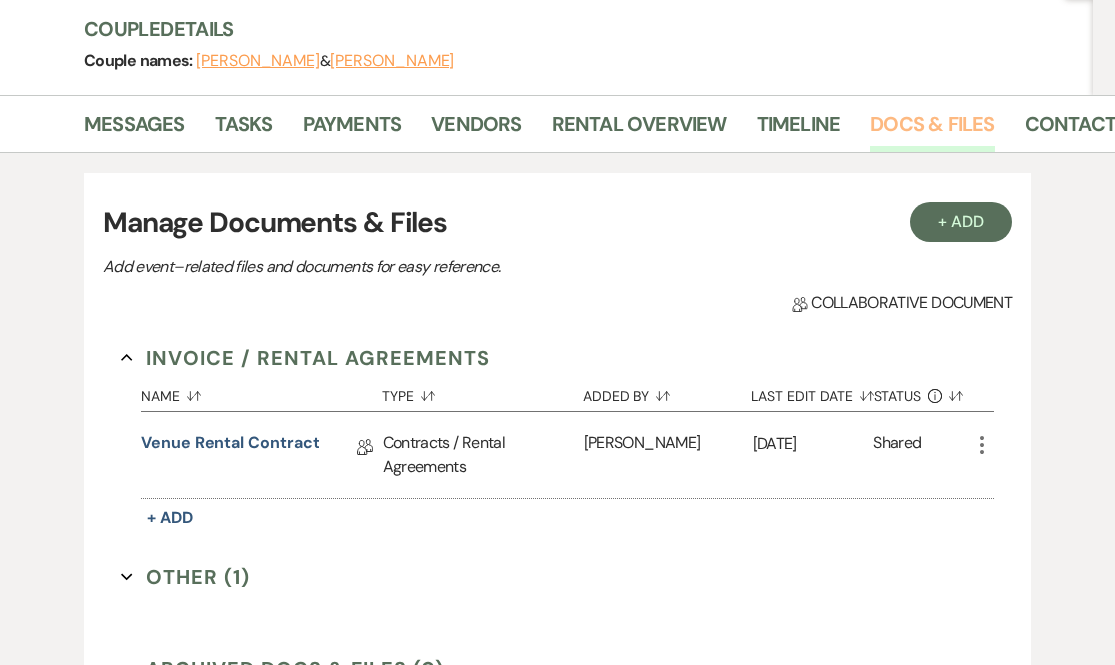 scroll, scrollTop: 253, scrollLeft: 0, axis: vertical 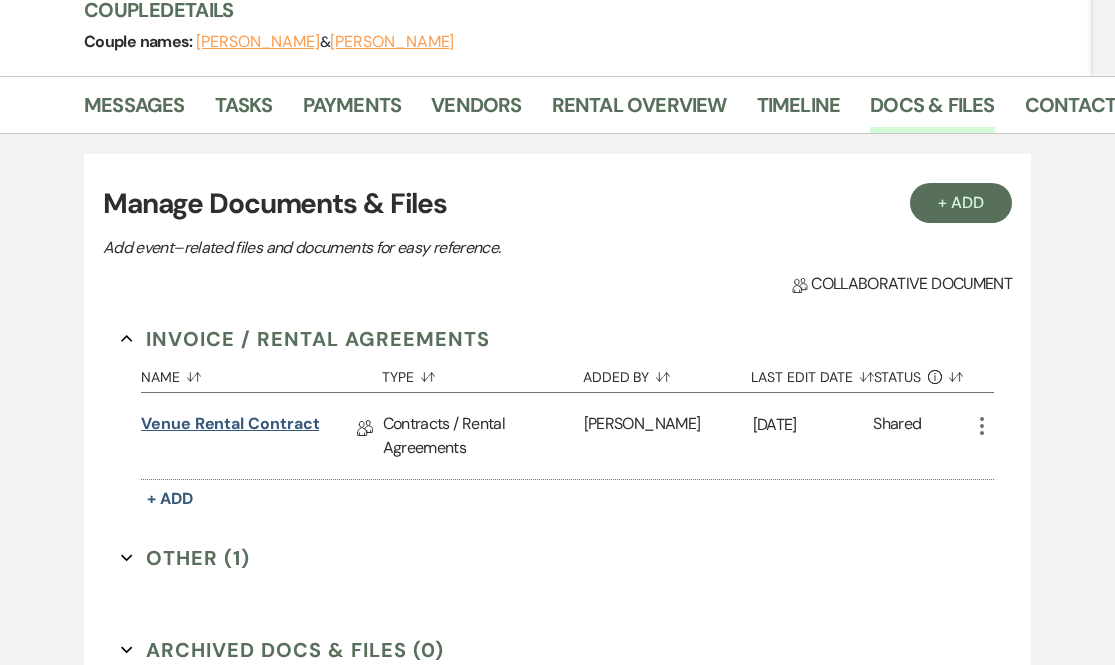 click on "Venue Rental Contract" at bounding box center [230, 427] 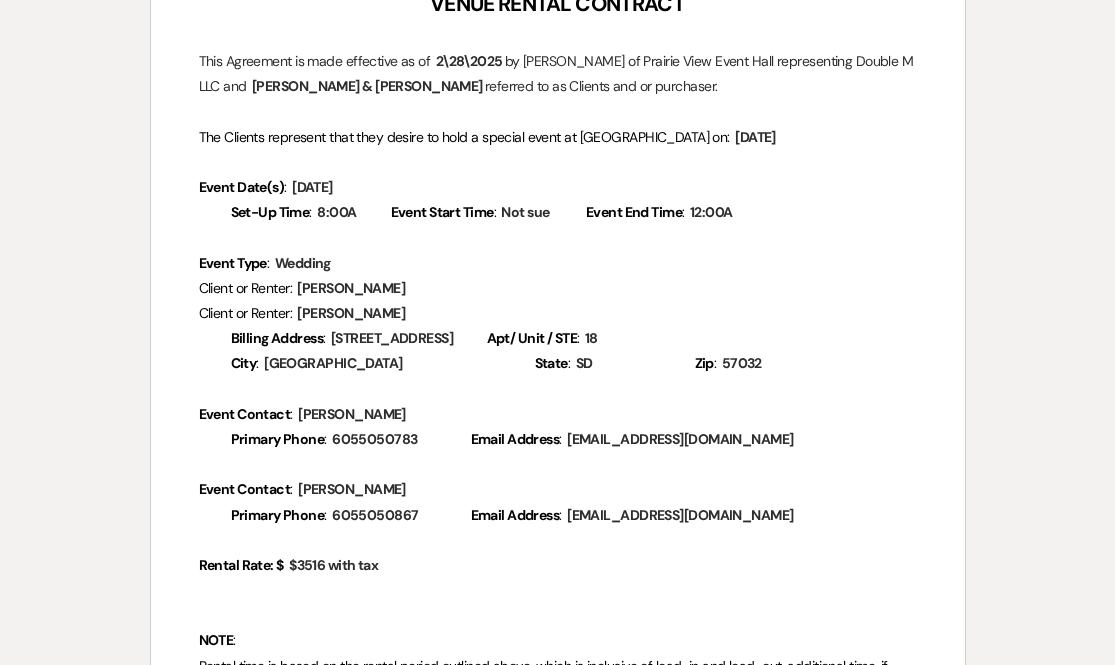 scroll, scrollTop: 339, scrollLeft: 0, axis: vertical 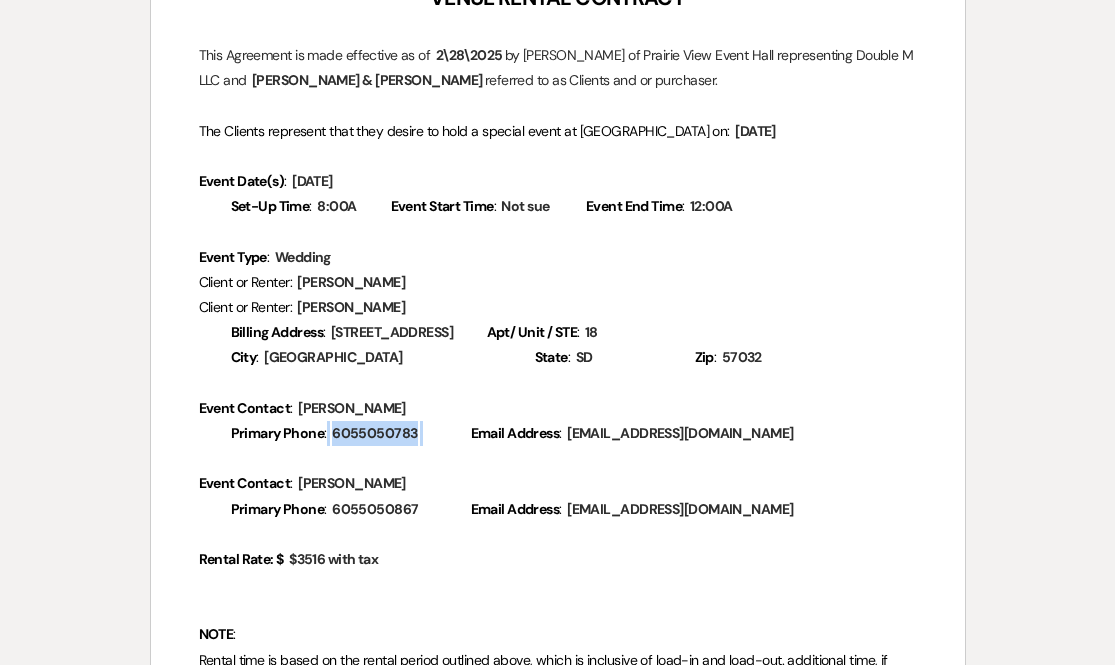 drag, startPoint x: 427, startPoint y: 433, endPoint x: 349, endPoint y: 437, distance: 78.10249 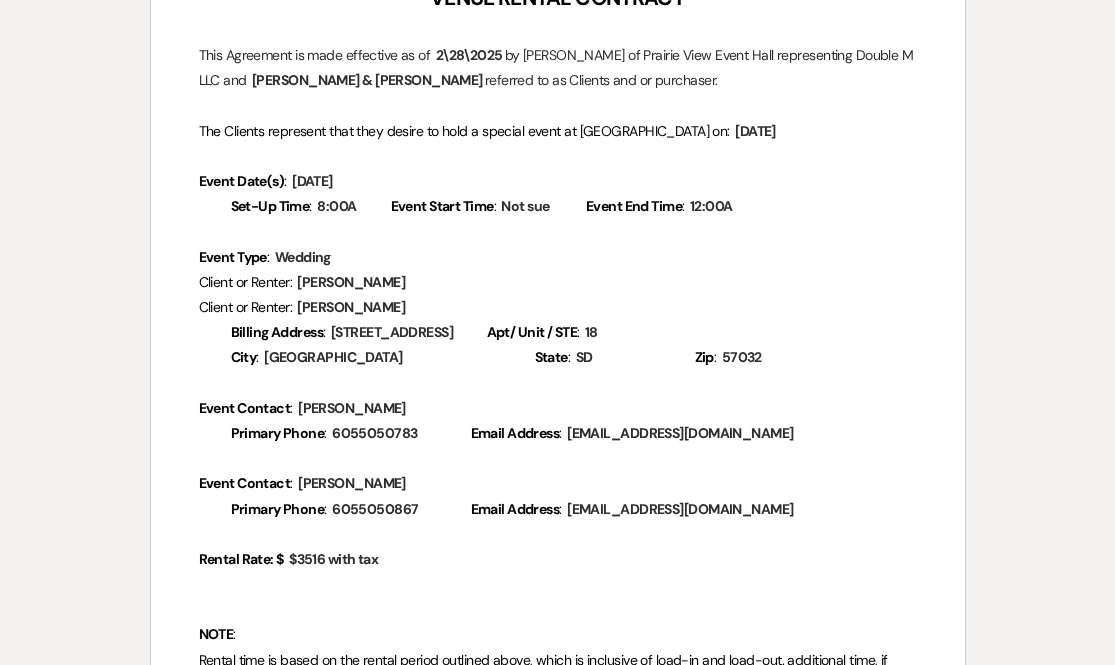 click on "Event Contact :  ﻿
Airis Santos
﻿" at bounding box center [558, 483] 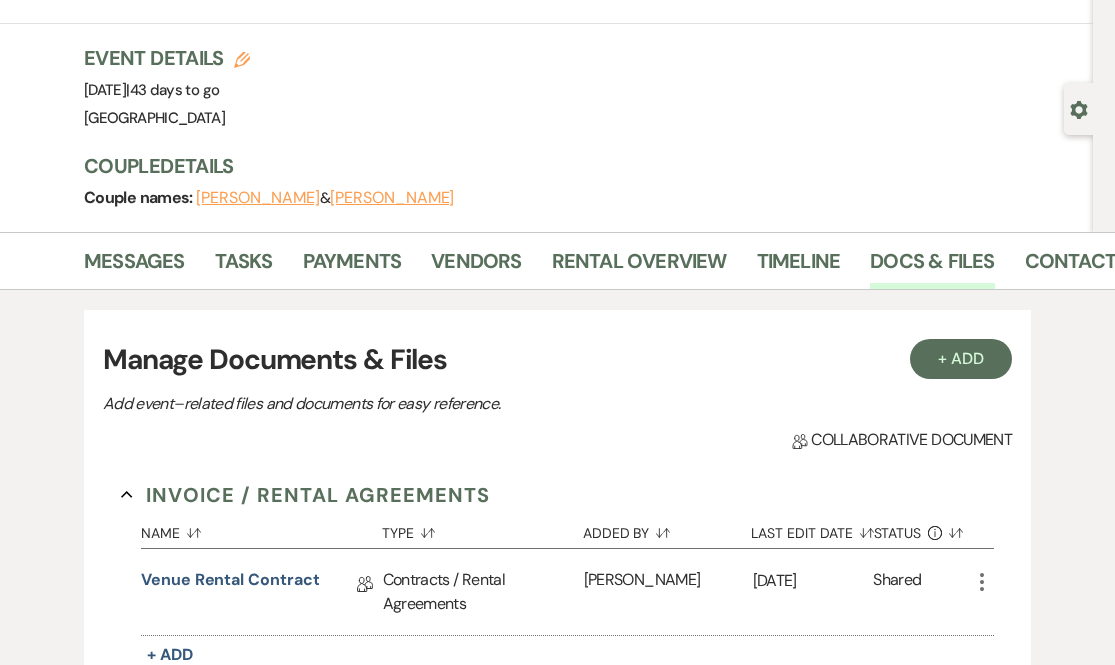 scroll, scrollTop: 0, scrollLeft: 0, axis: both 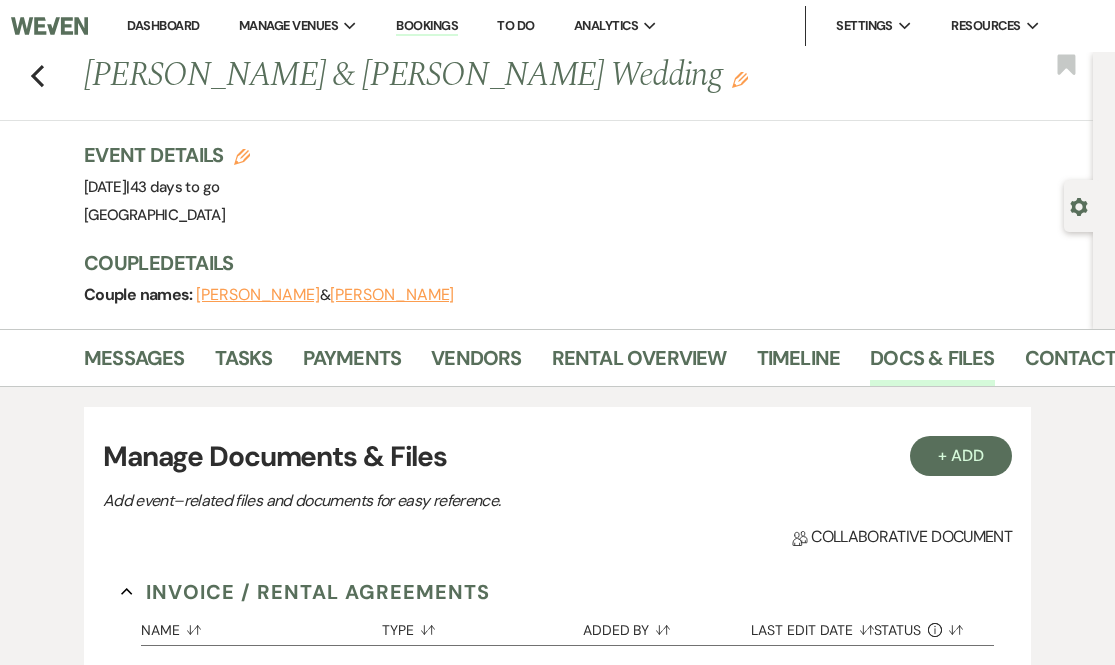 click on "Dashboard" at bounding box center [163, 26] 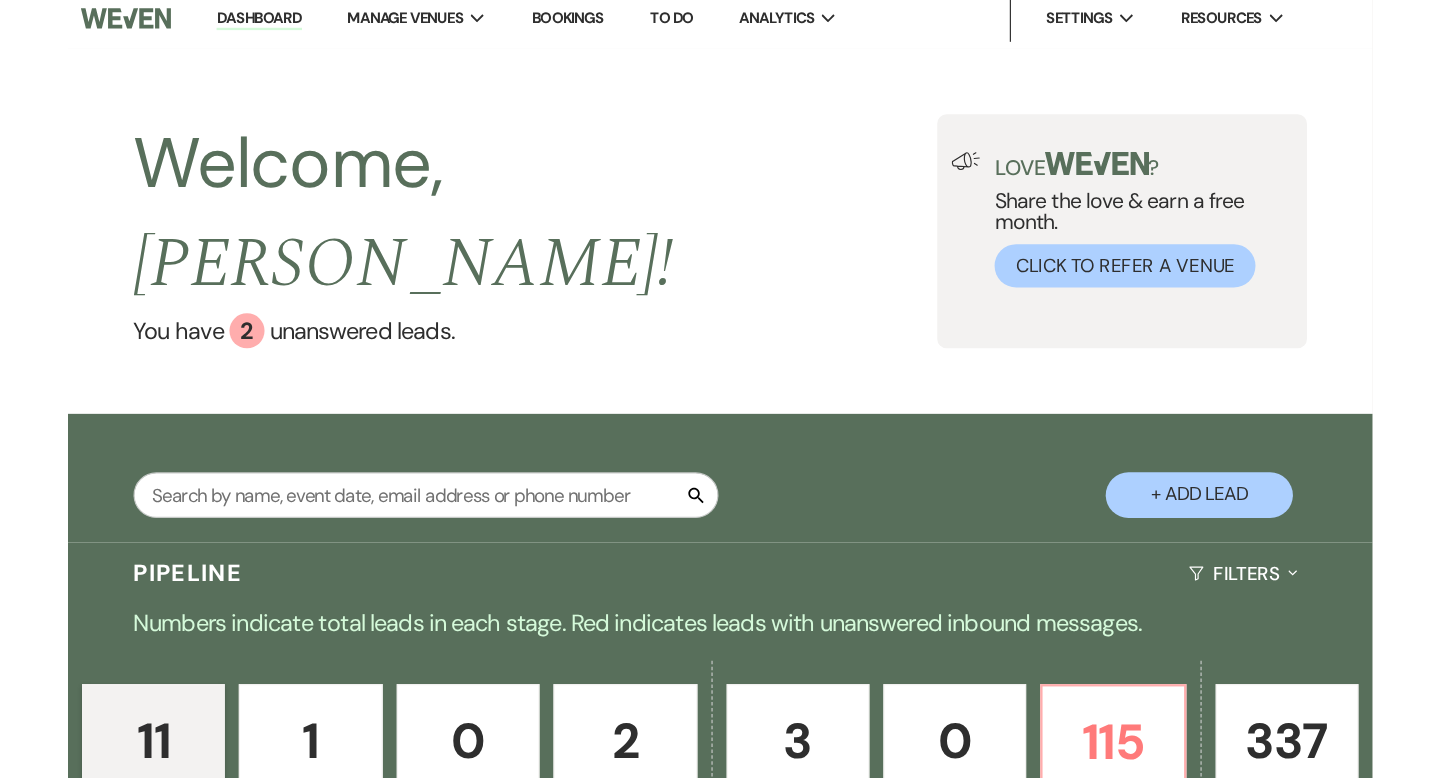 scroll, scrollTop: 0, scrollLeft: 0, axis: both 